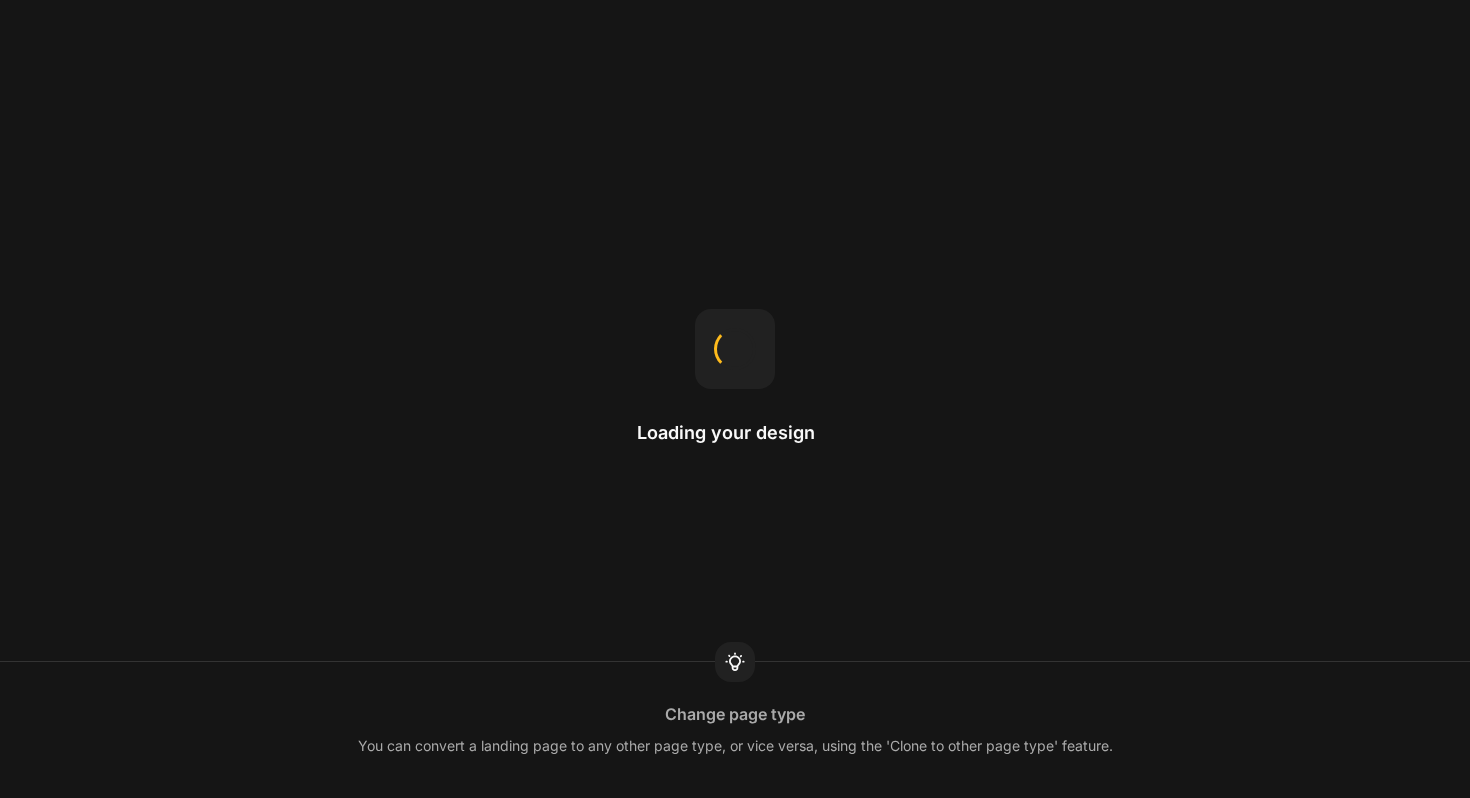 scroll, scrollTop: 0, scrollLeft: 0, axis: both 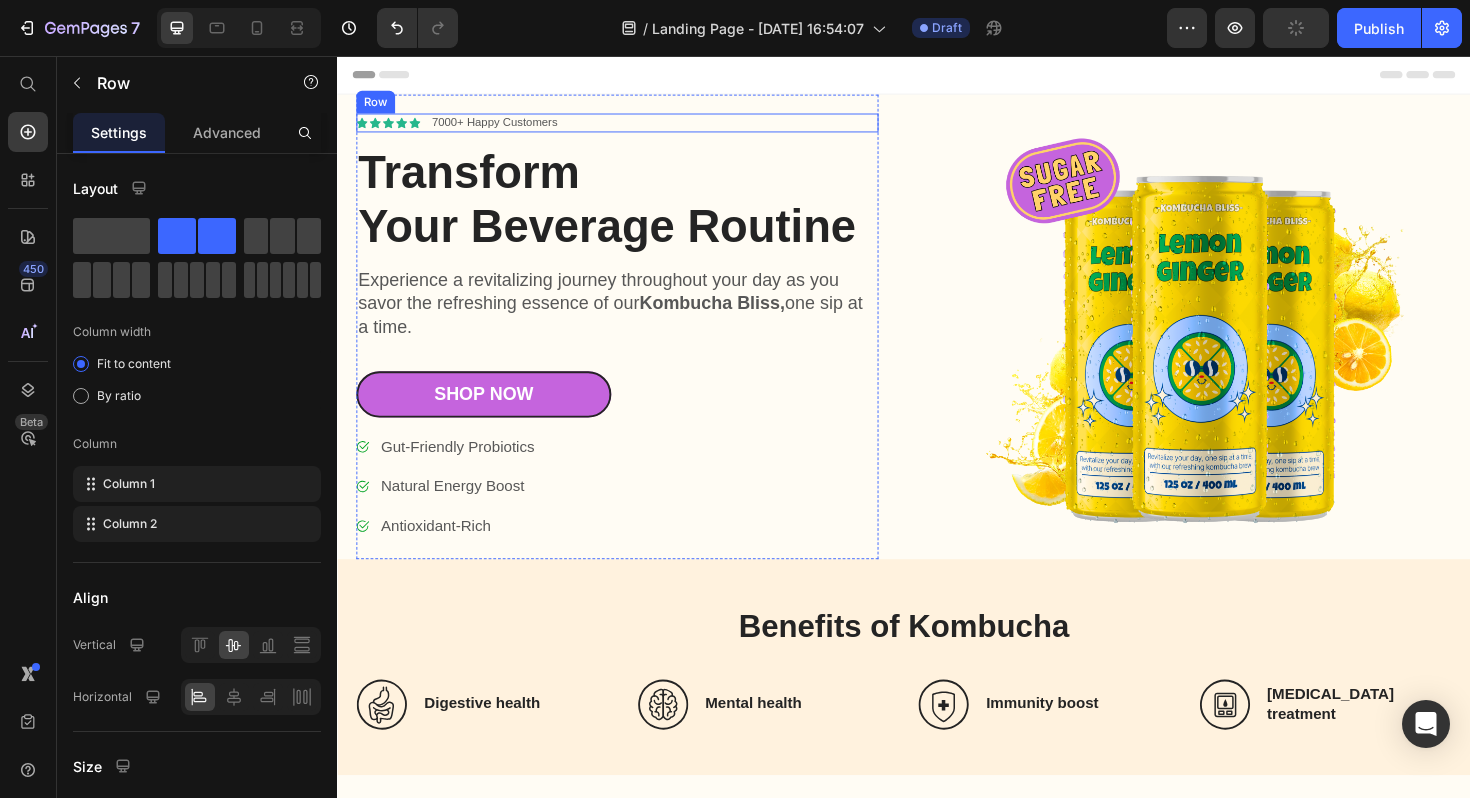 click on "Icon Icon Icon Icon Icon Icon List 7000+ Happy Customers Text Block Row" at bounding box center (633, 127) 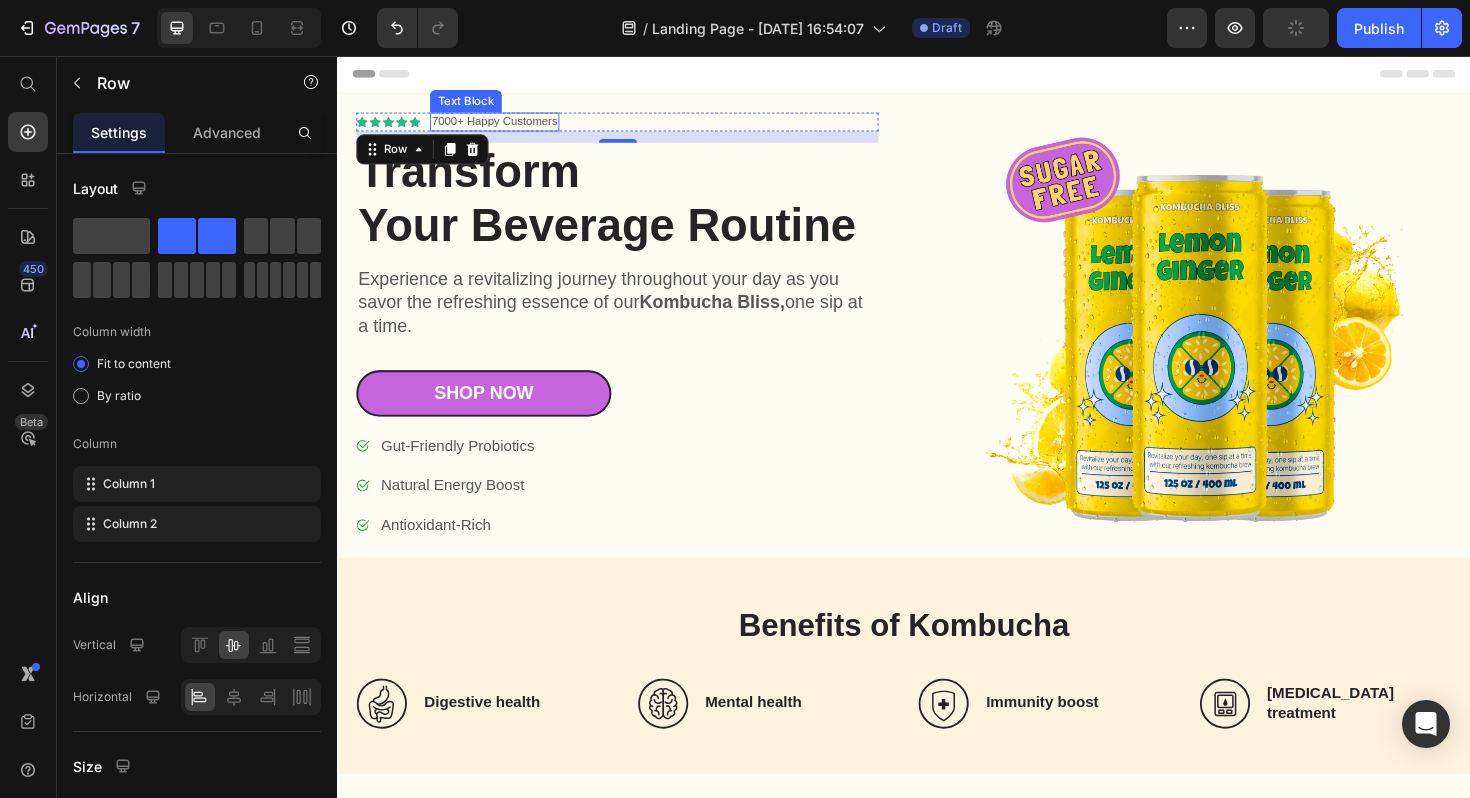 scroll, scrollTop: 2, scrollLeft: 0, axis: vertical 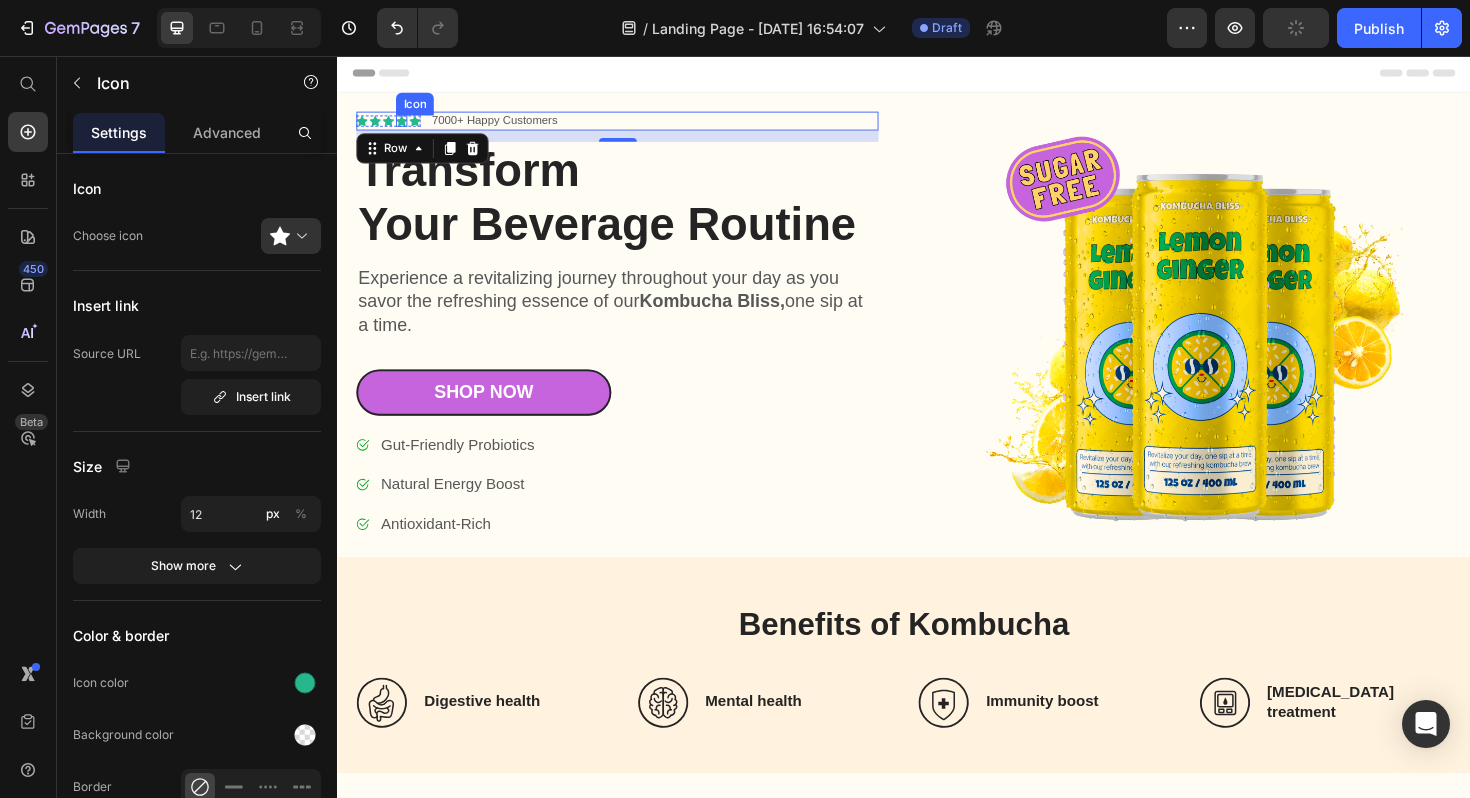 click 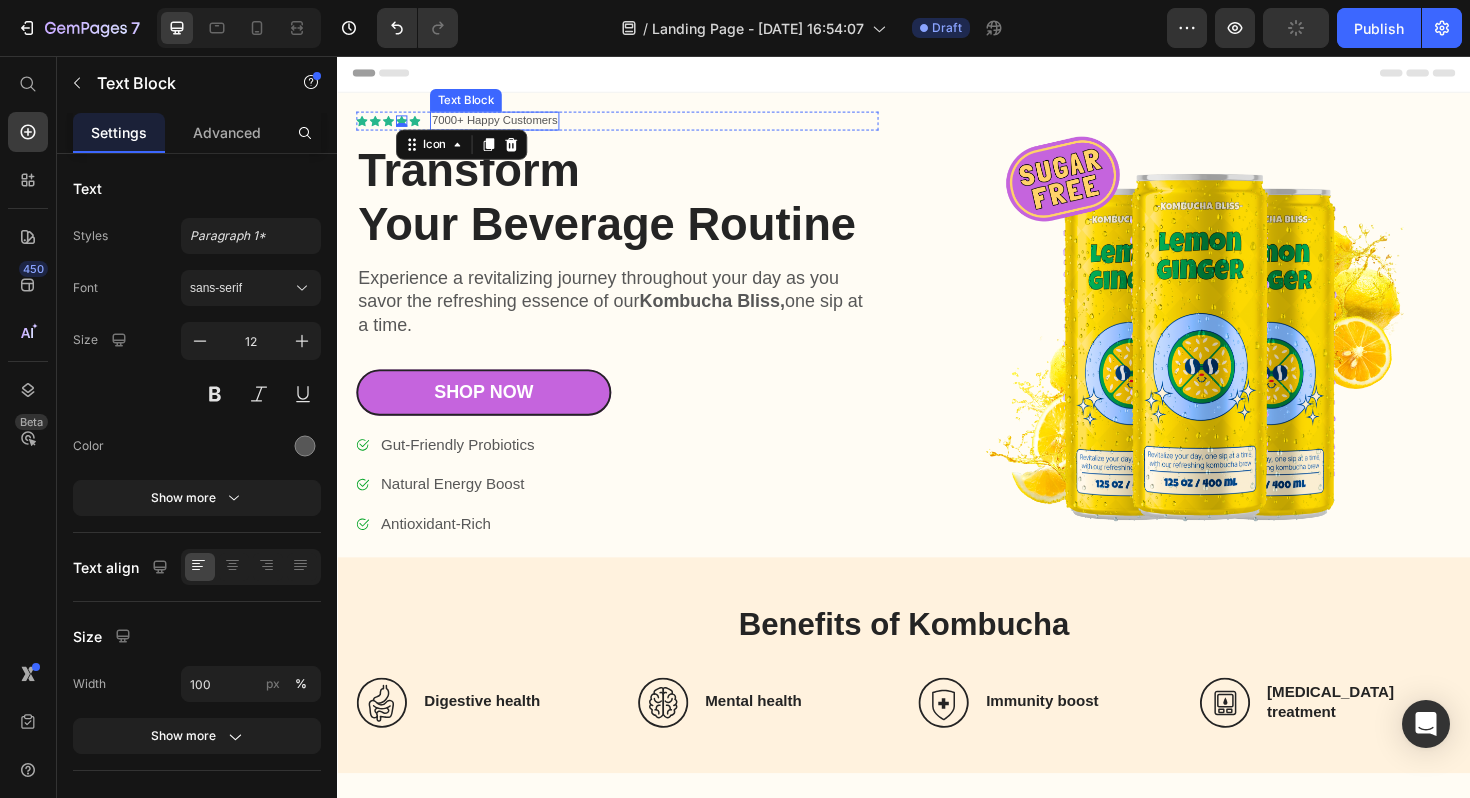 click on "7000+ Happy Customers" at bounding box center [503, 125] 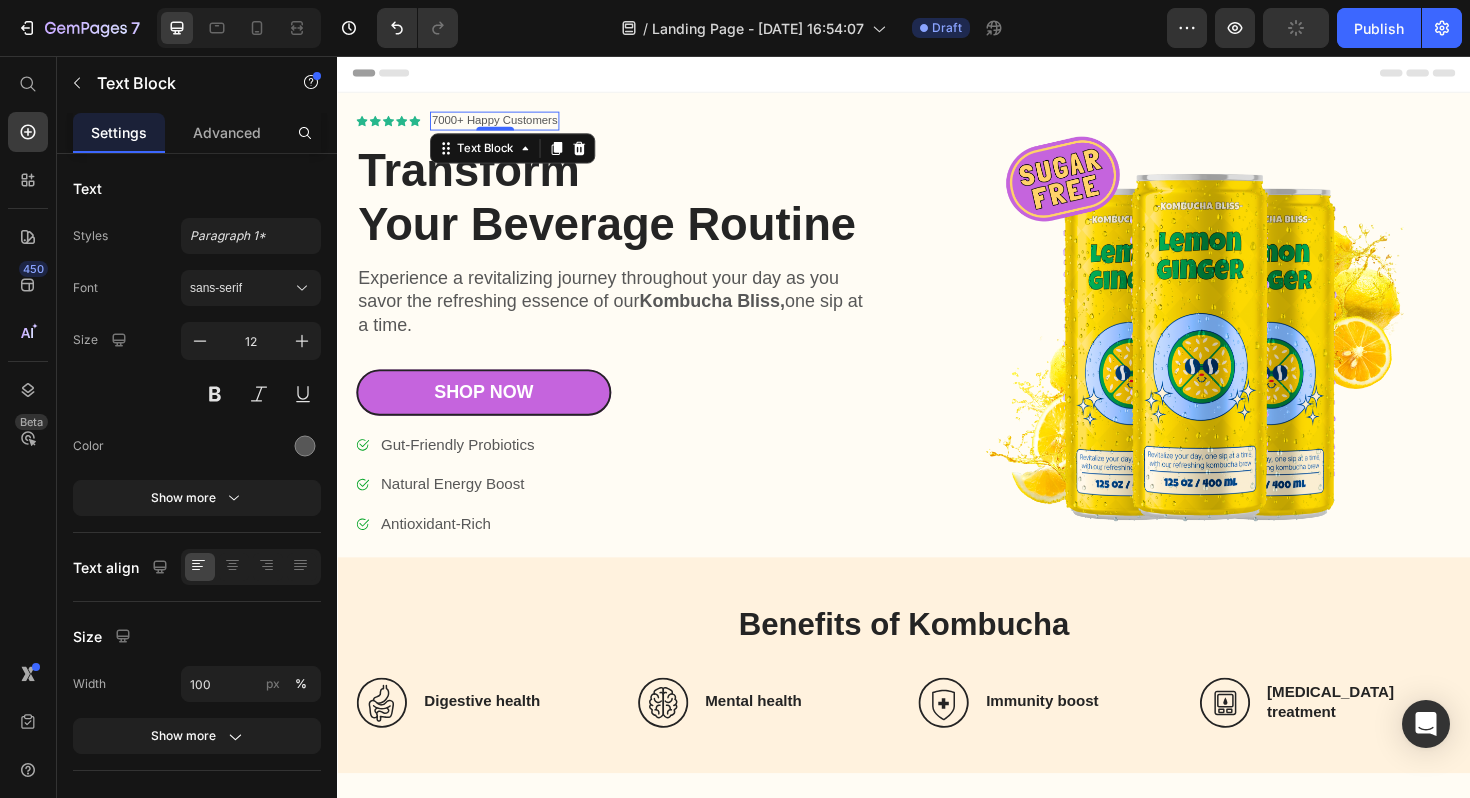 click on "7000+ Happy Customers" at bounding box center (503, 125) 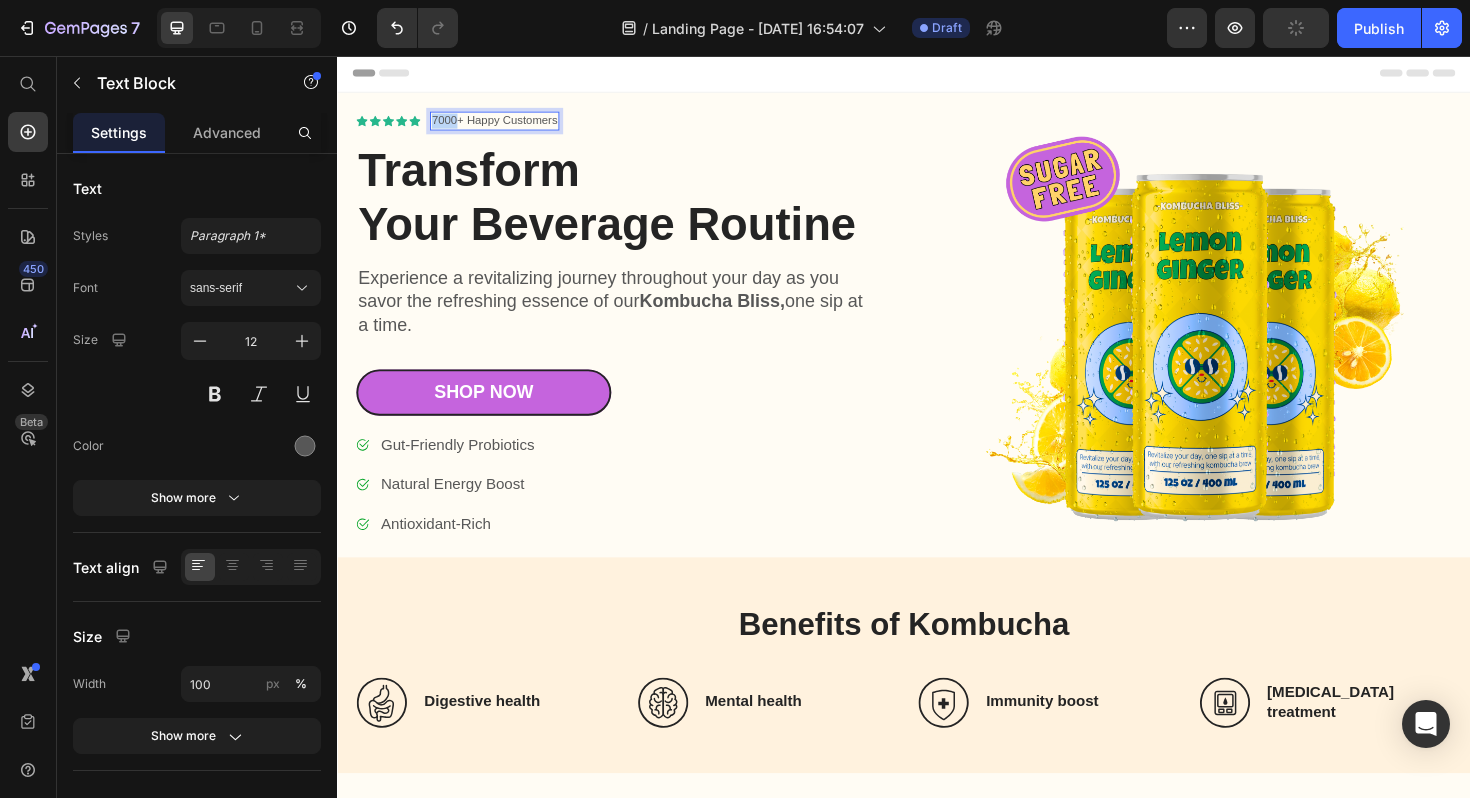 click on "7000+ Happy Customers" at bounding box center [503, 125] 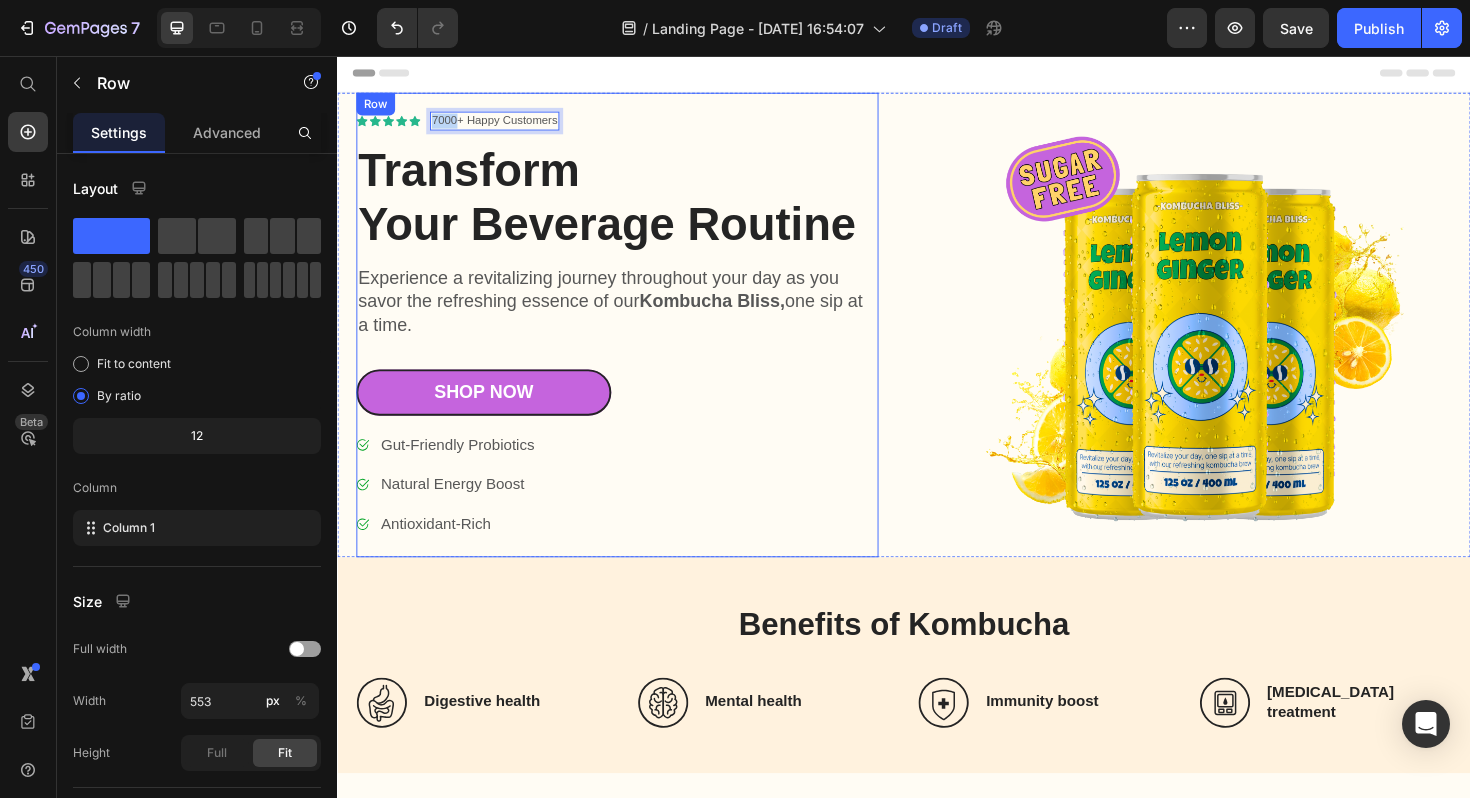 click on "Icon Icon Icon Icon Icon Icon List 7000+ Happy Customers Text Block   0 Row Transform  Your Beverage Routine Heading Experience a revitalizing journey throughout your day as you savor the refreshing essence of our  Kombucha Bliss,  one sip at a time. Text Block Shop Now Button
Gut-Friendly Probiotics
Natural Energy Boost
Antioxidant-Rich Item List Shop Now Button" at bounding box center (633, 341) 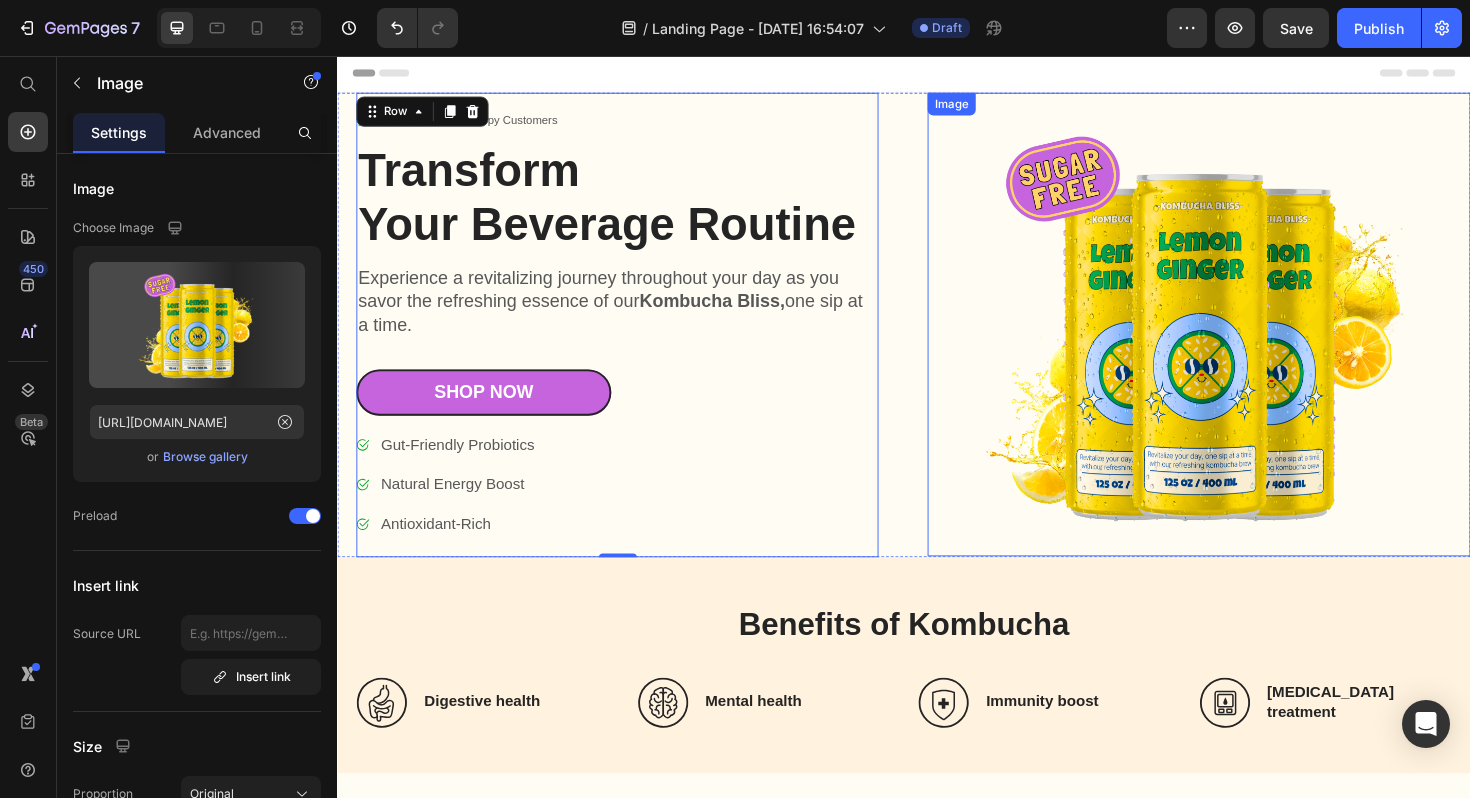 click at bounding box center (1249, 340) 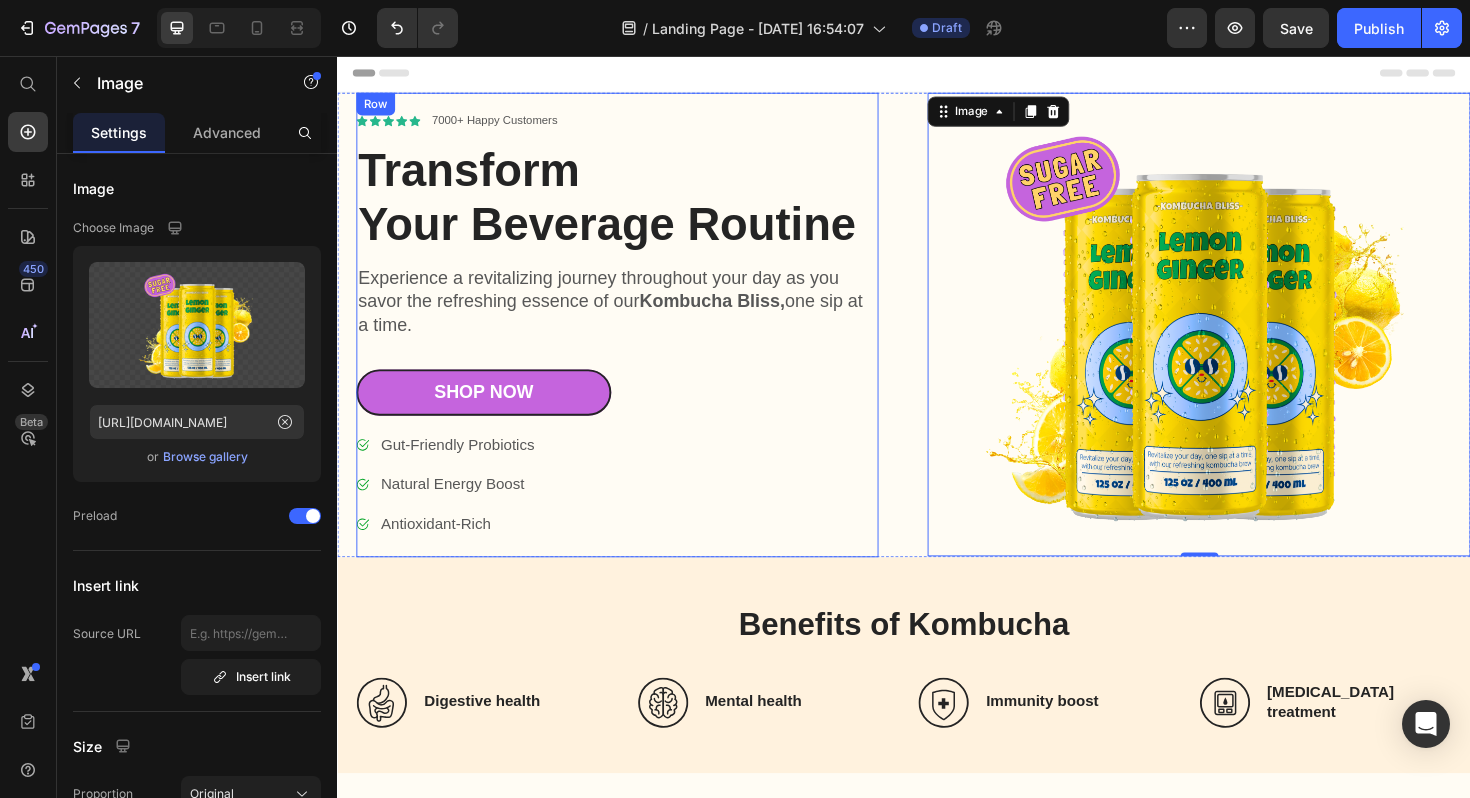 scroll, scrollTop: 3, scrollLeft: 0, axis: vertical 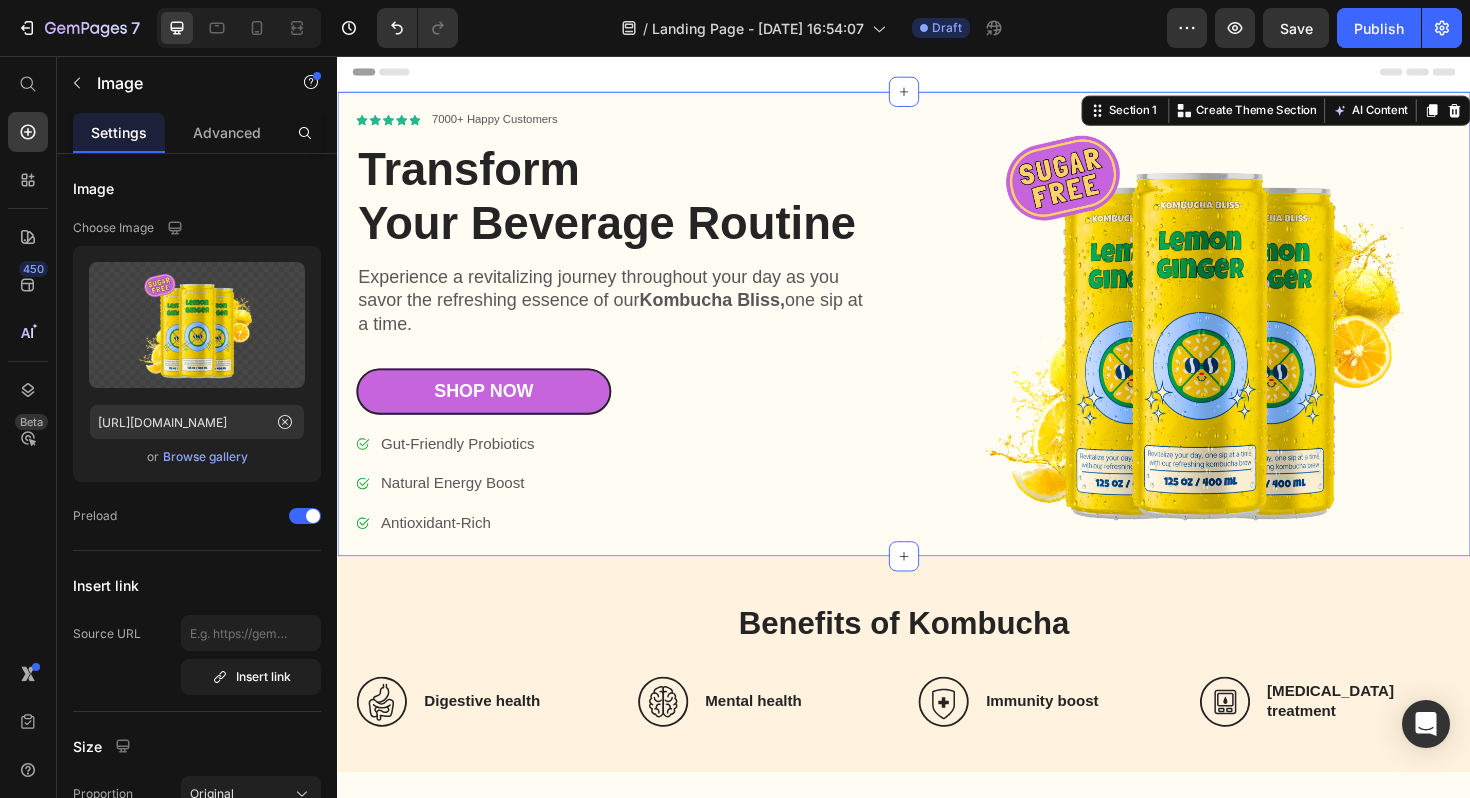 click on "Icon Icon Icon Icon Icon Icon List 7000+ Happy Customers Text Block Row Transform  Your Beverage Routine Heading Experience a revitalizing journey throughout your day as you savor the refreshing essence of our  Kombucha Bliss,  one sip at a time. Text Block Shop Now Button
Gut-Friendly Probiotics
Natural Energy Boost
Antioxidant-Rich Item List Shop Now Button Row" at bounding box center [644, 340] 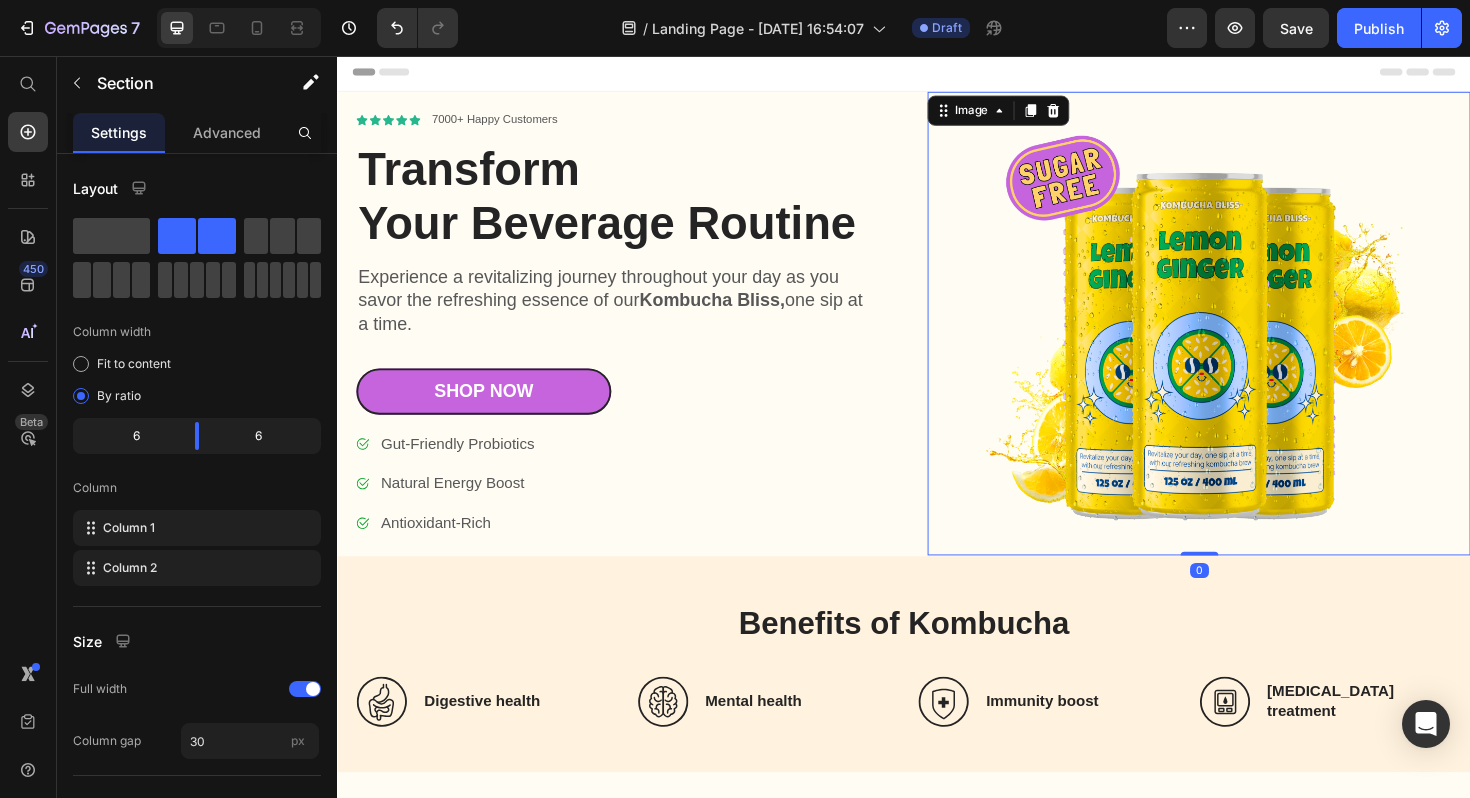 click at bounding box center (1249, 339) 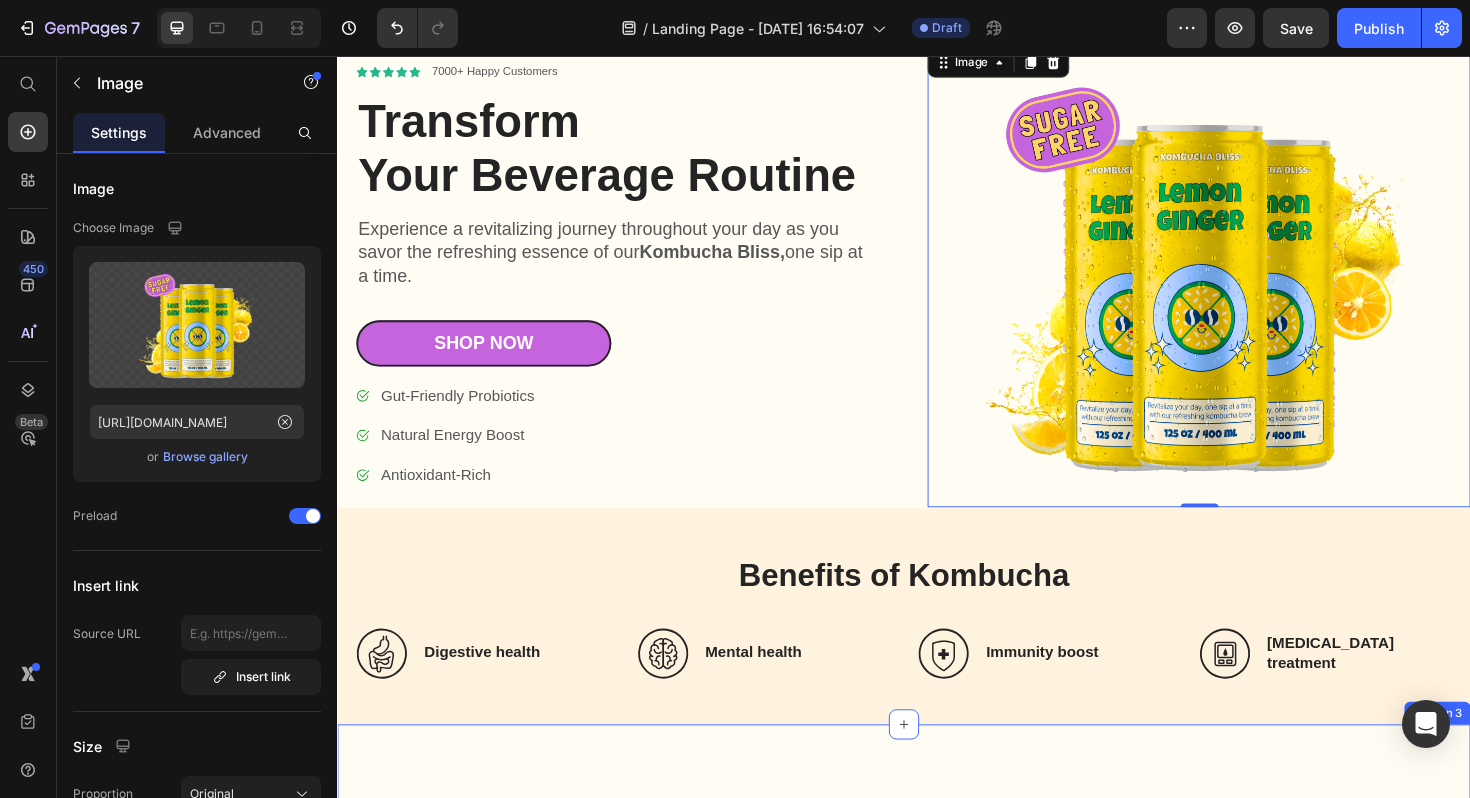 scroll, scrollTop: 0, scrollLeft: 0, axis: both 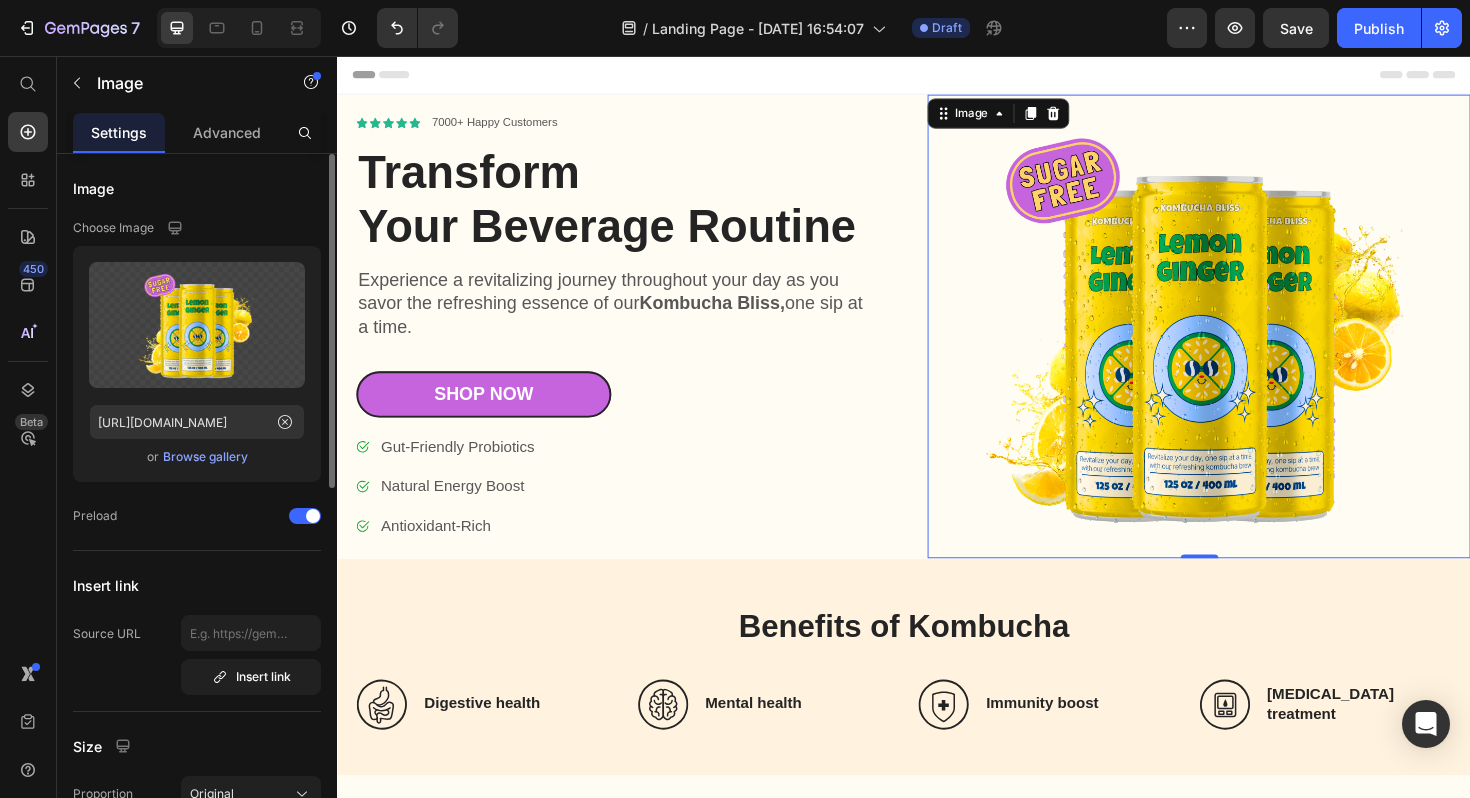 click on "Browse gallery" at bounding box center (205, 457) 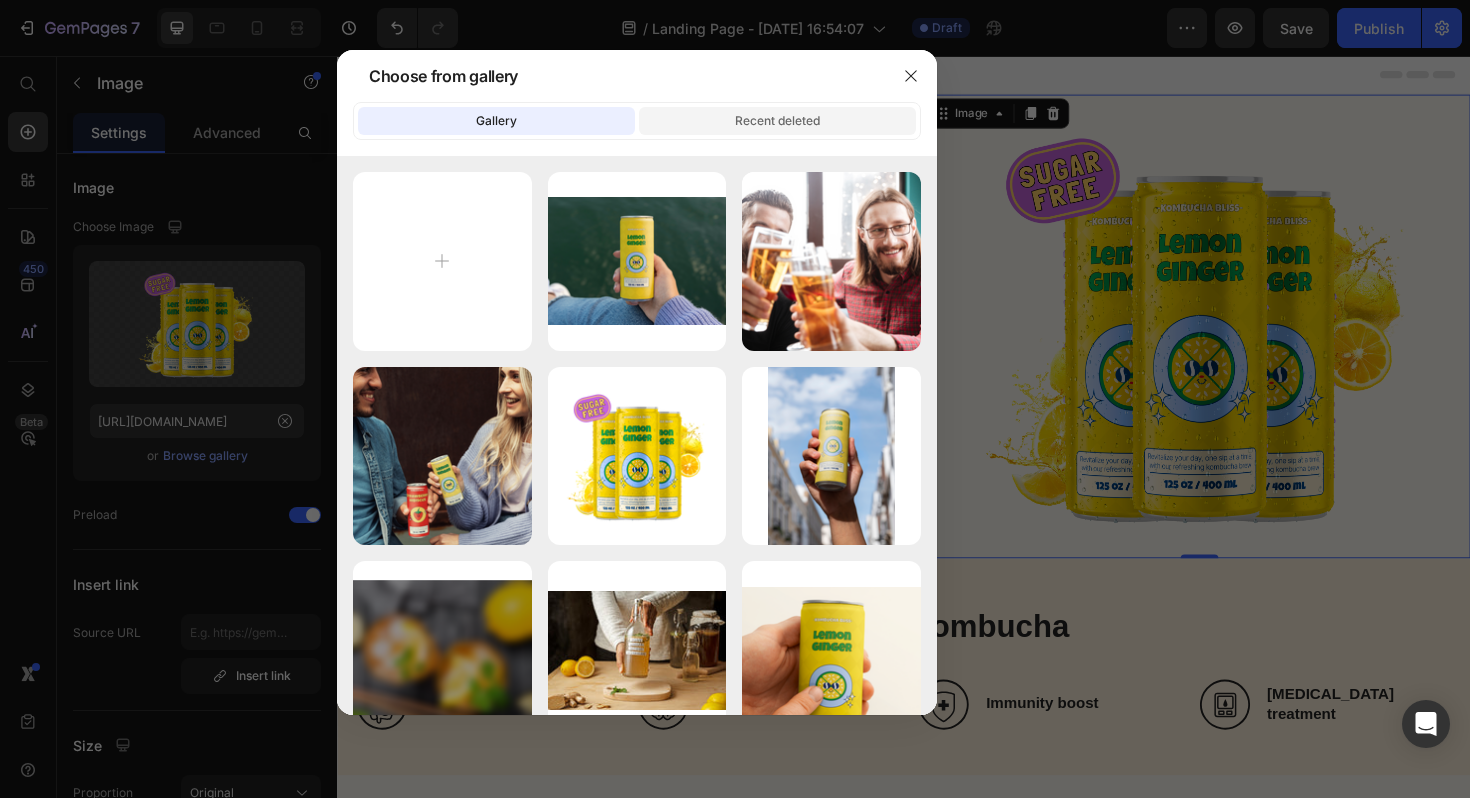 click on "Recent deleted" 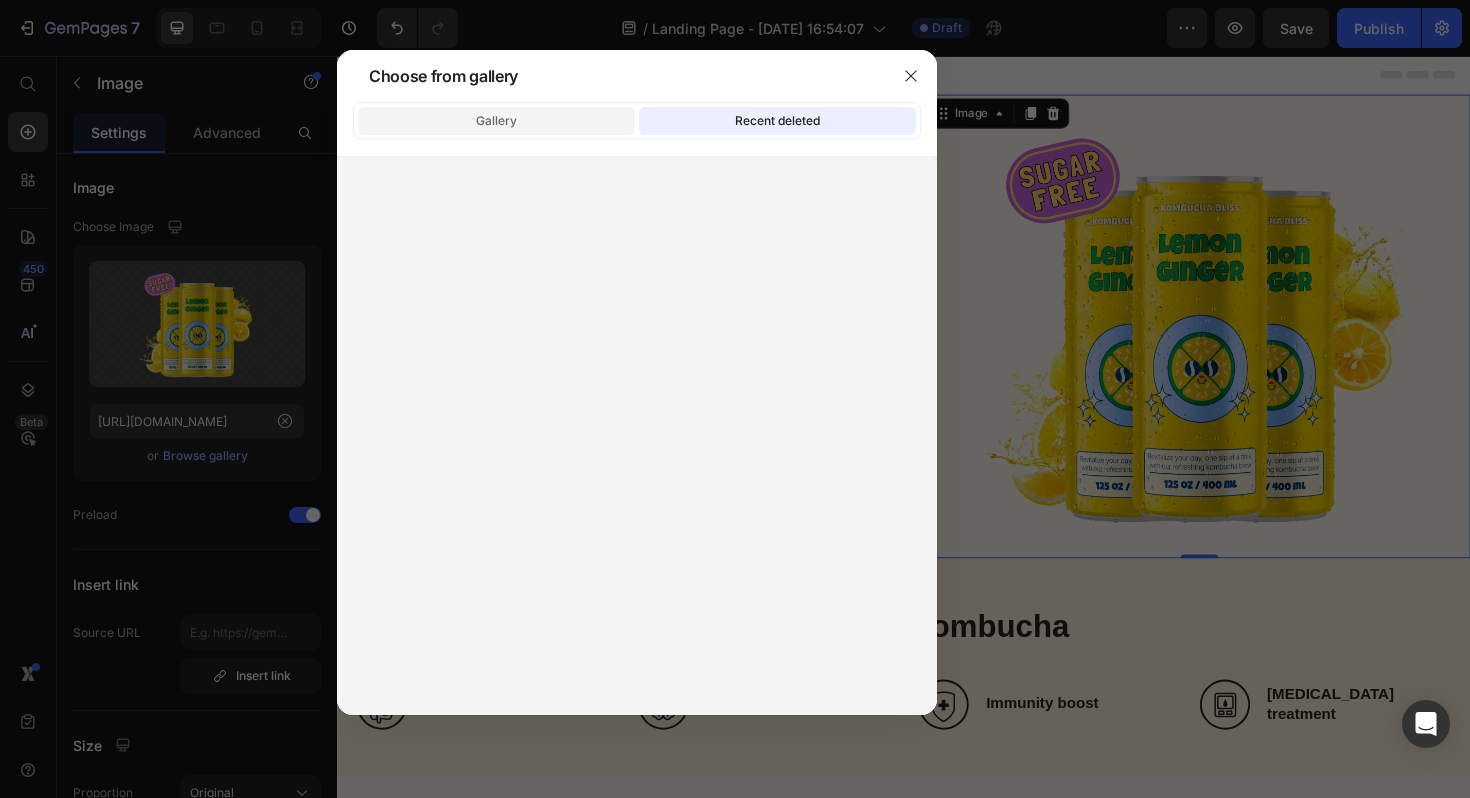 click on "Gallery" 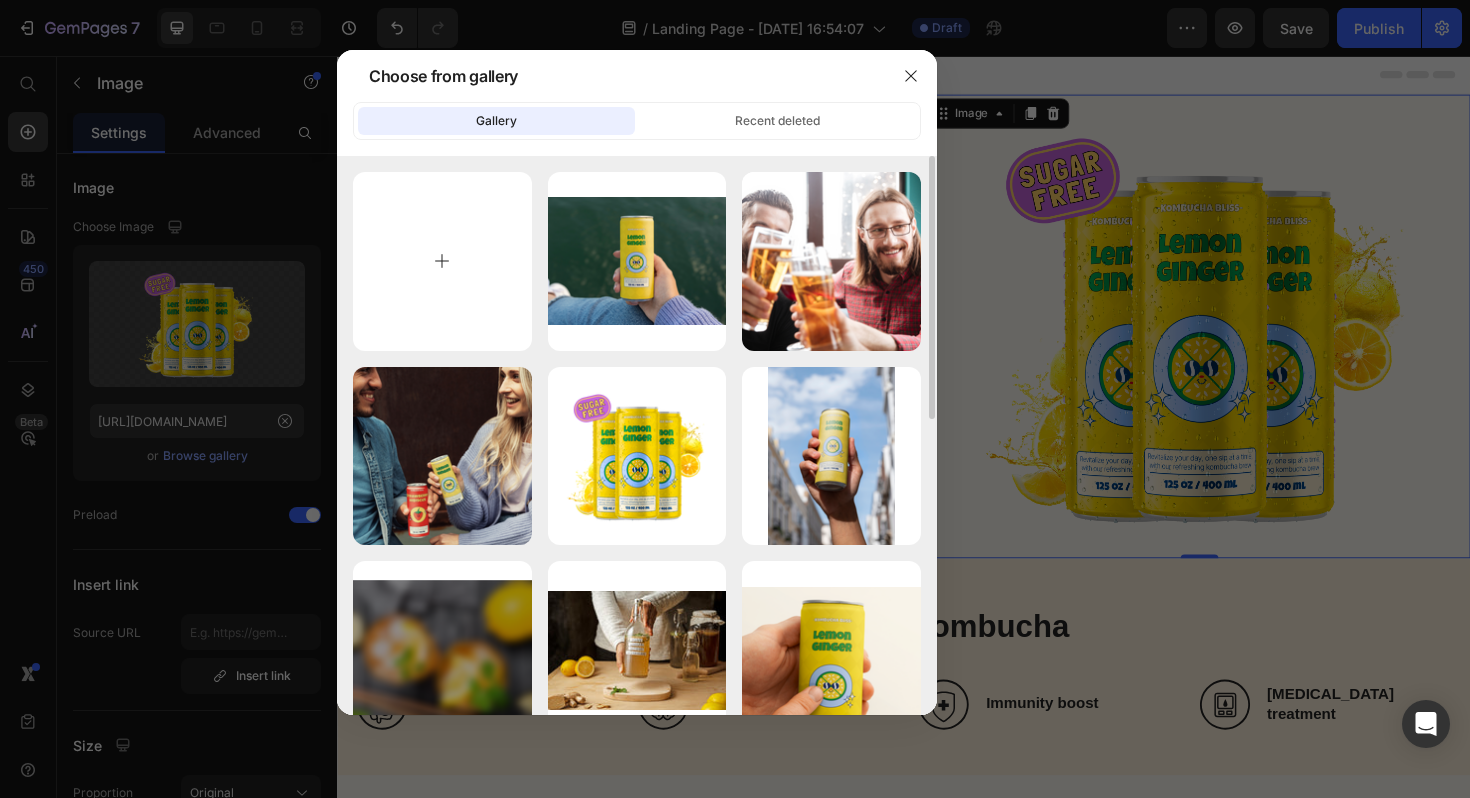 click at bounding box center [442, 261] 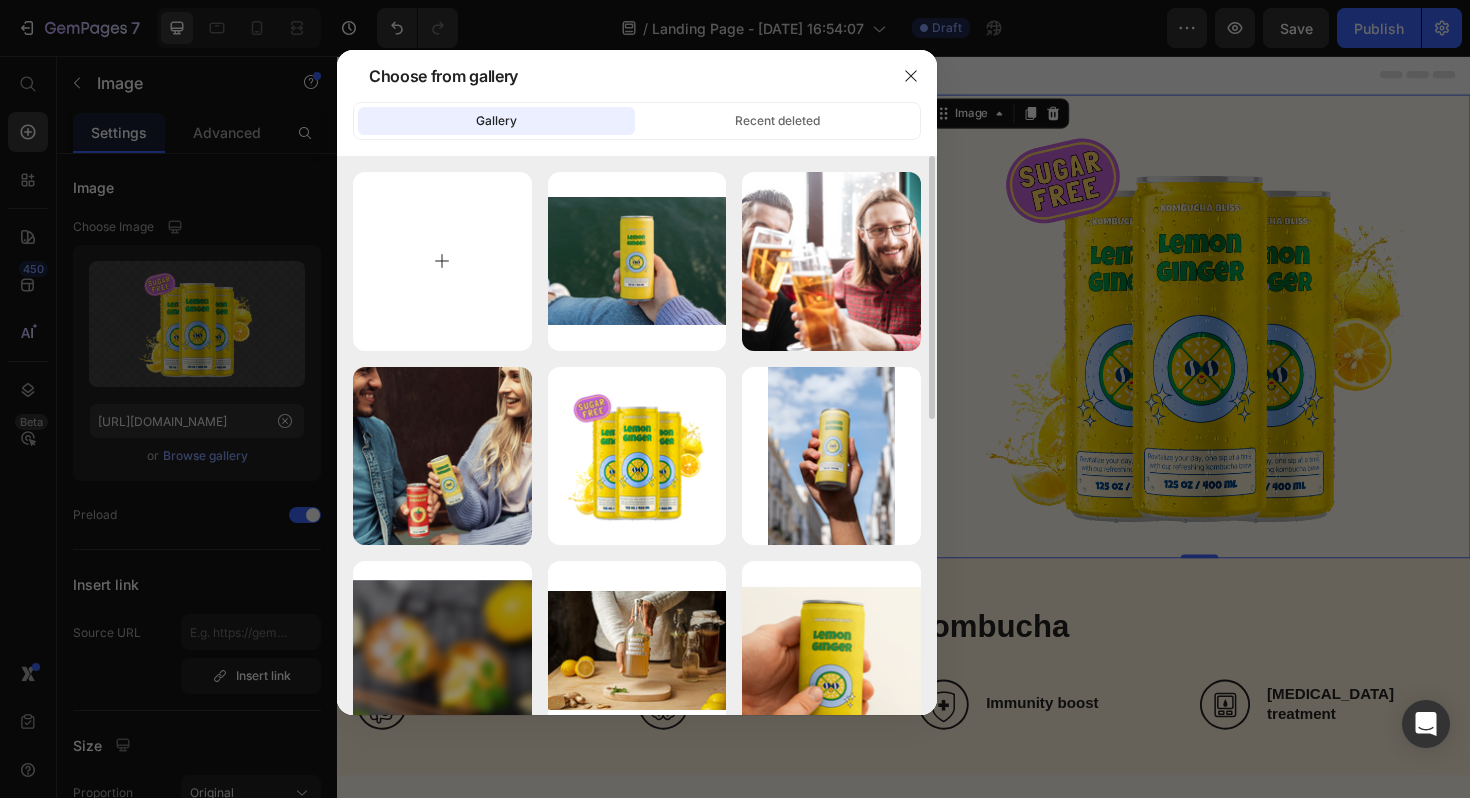 type on "C:\fakepath\Labelled training Bundle.png" 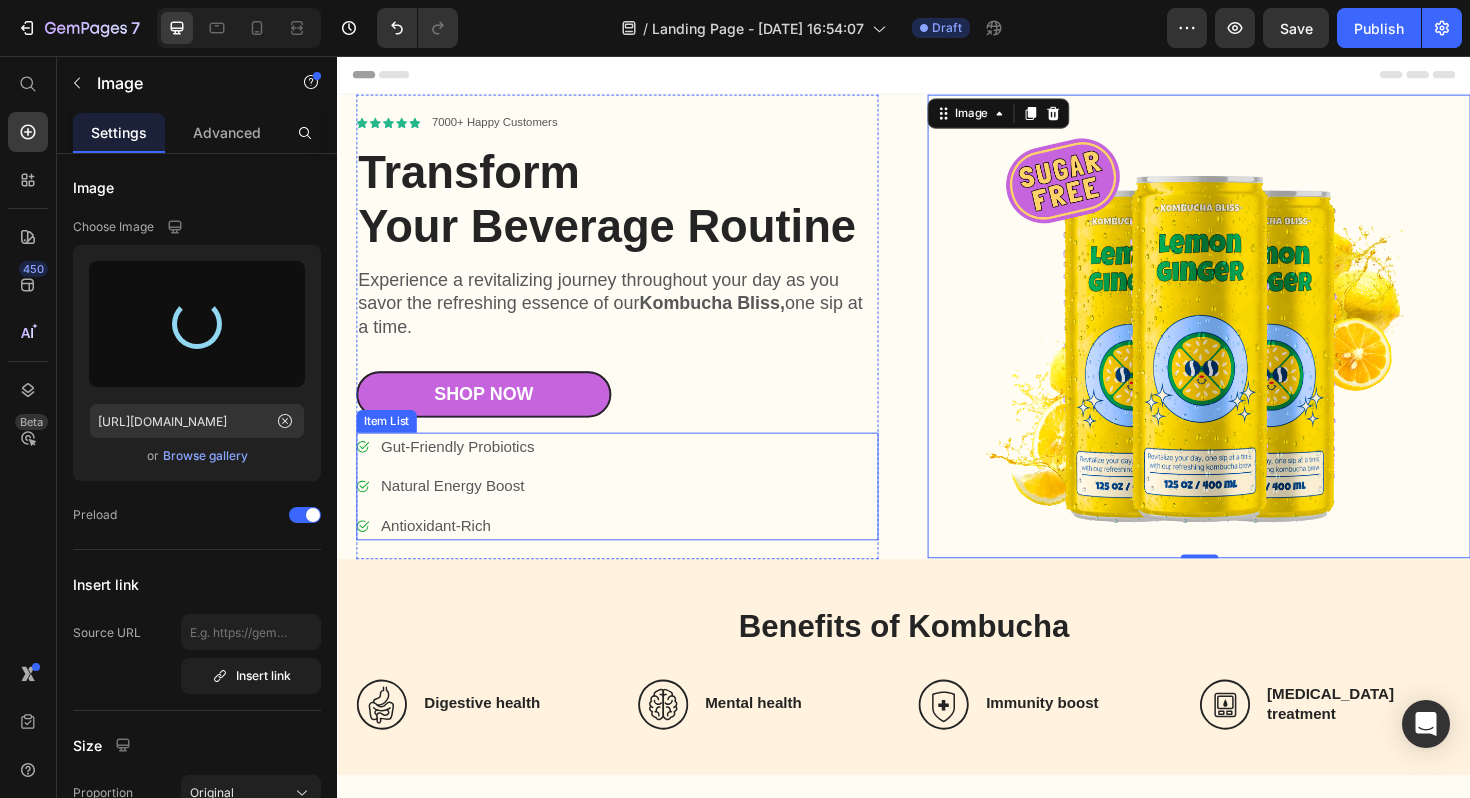 type on "[URL][DOMAIN_NAME]" 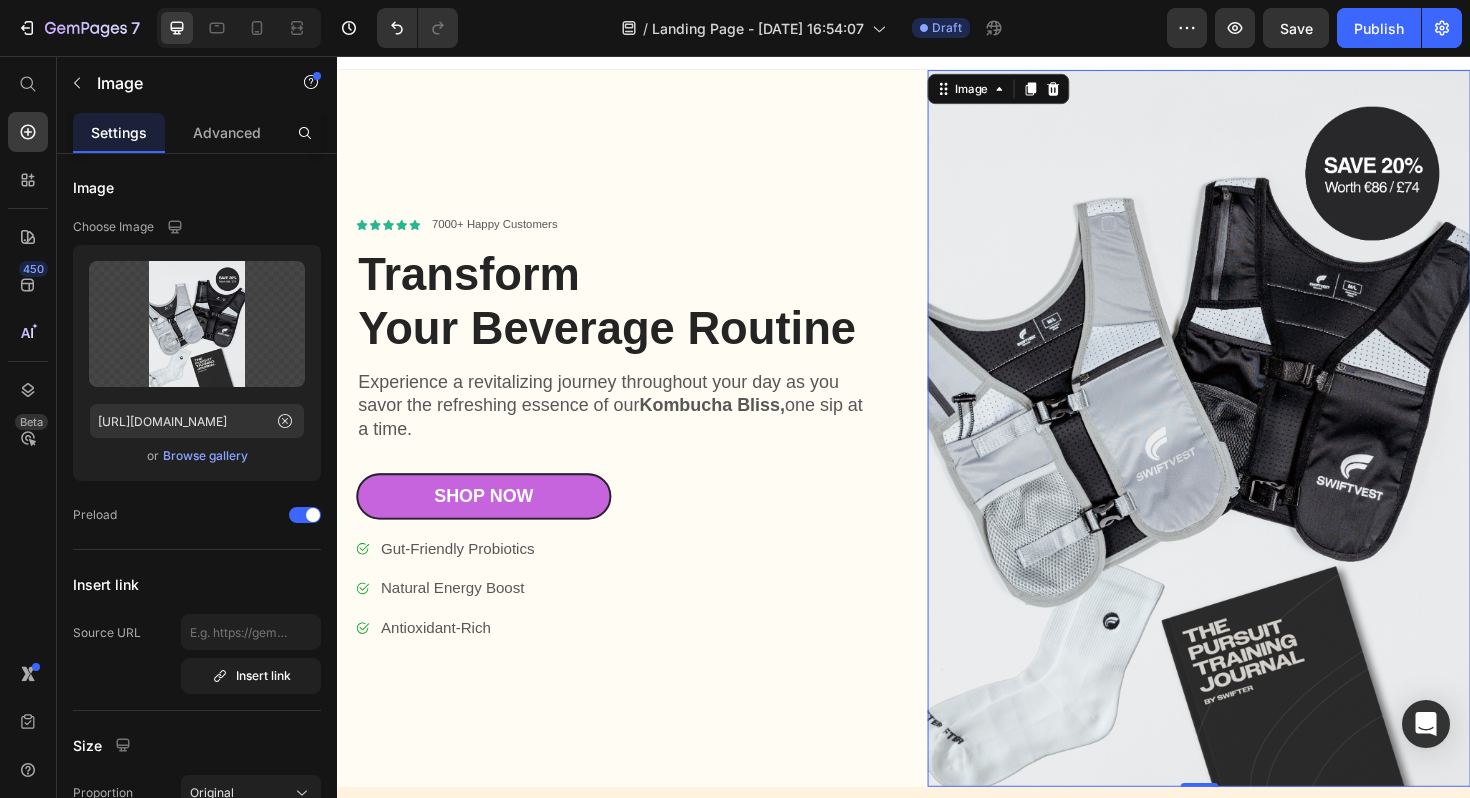 scroll, scrollTop: 0, scrollLeft: 0, axis: both 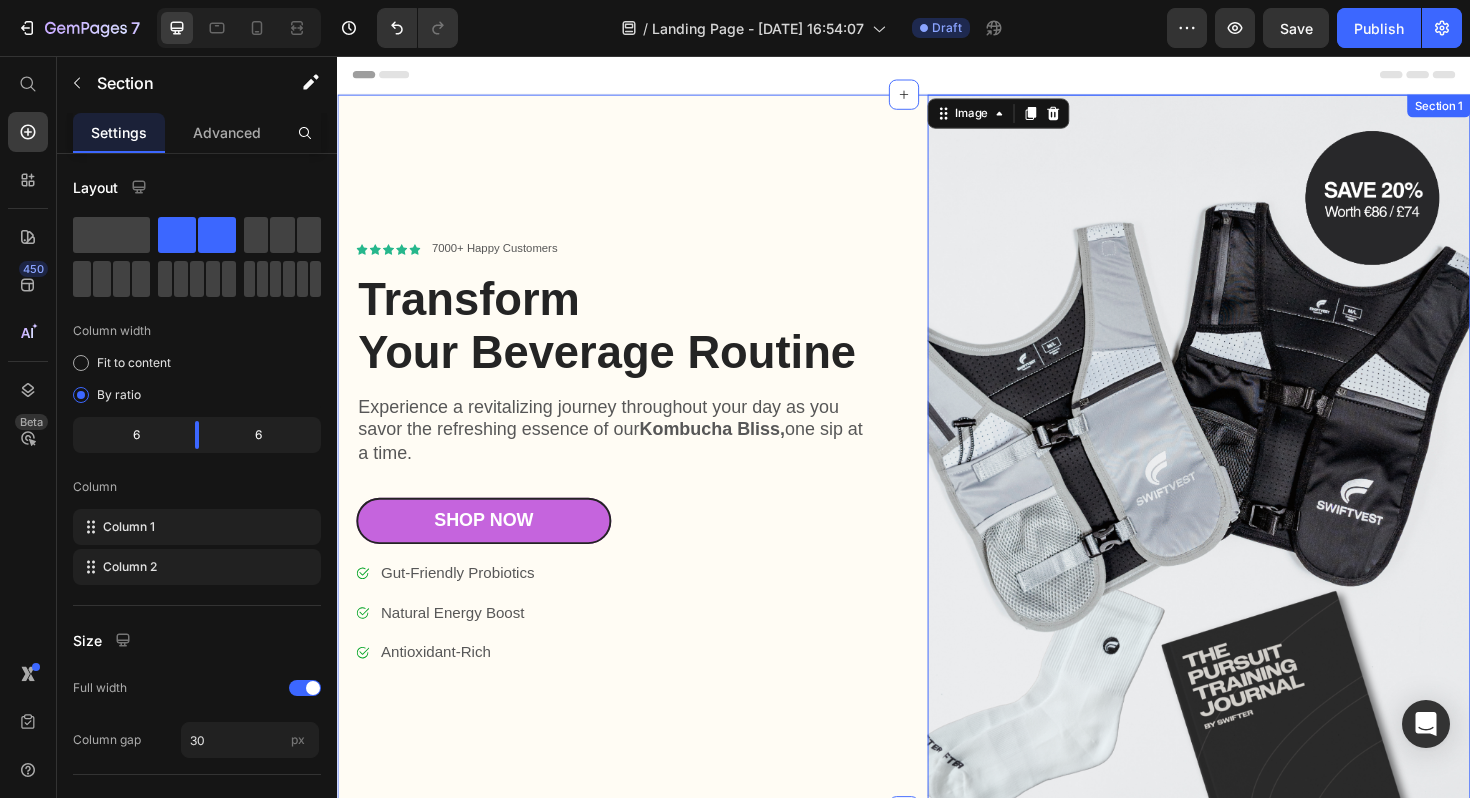 click on "Icon Icon Icon Icon Icon Icon List 7000+ Happy Customers Text Block Row Transform  Your Beverage Routine Heading Experience a revitalizing journey throughout your day as you savor the refreshing essence of our  Kombucha Bliss,  one sip at a time. Text Block Shop Now Button
Gut-Friendly Probiotics
Natural Energy Boost
Antioxidant-Rich Item List Shop Now Button Row" at bounding box center (644, 476) 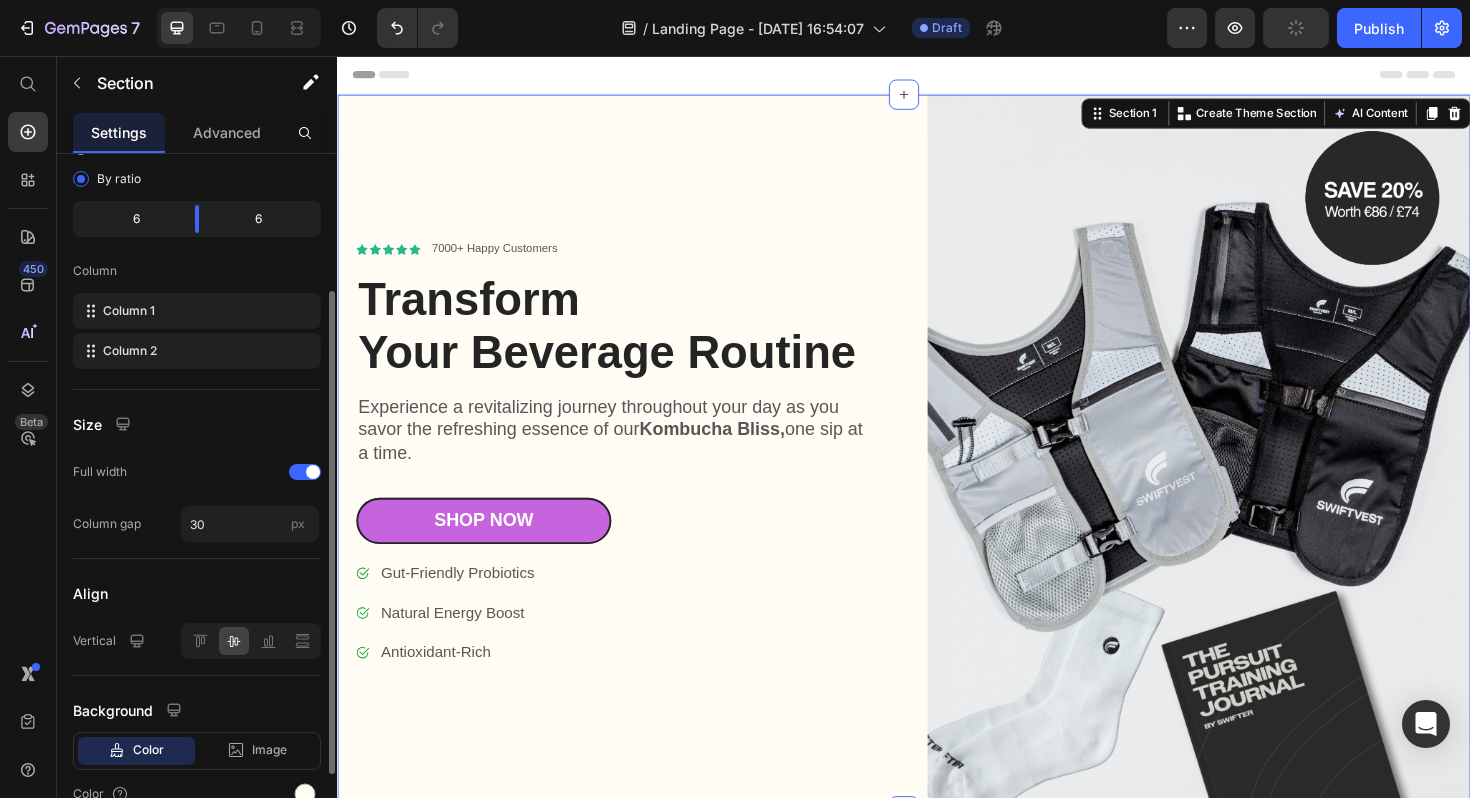 scroll, scrollTop: 316, scrollLeft: 0, axis: vertical 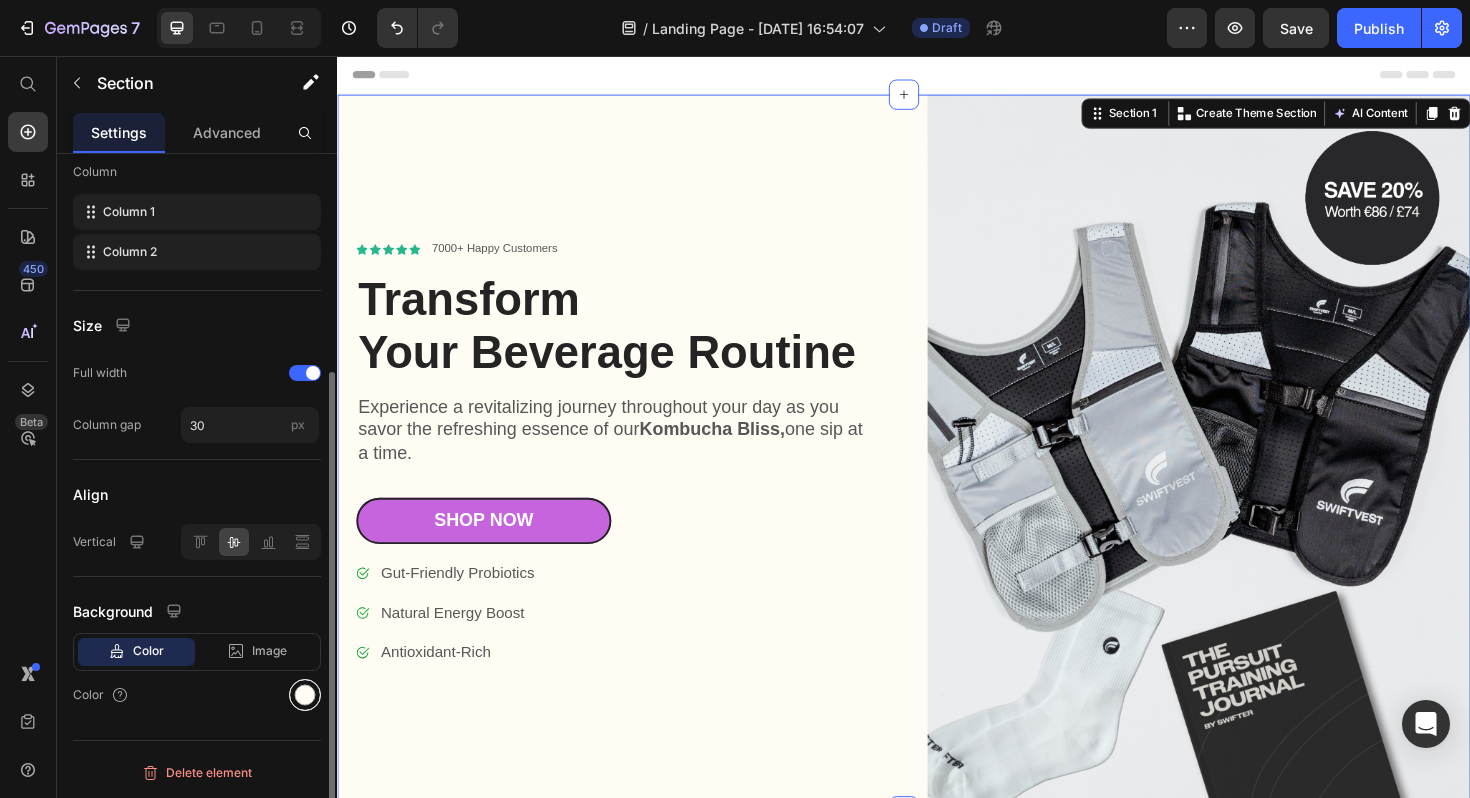 click at bounding box center [305, 695] 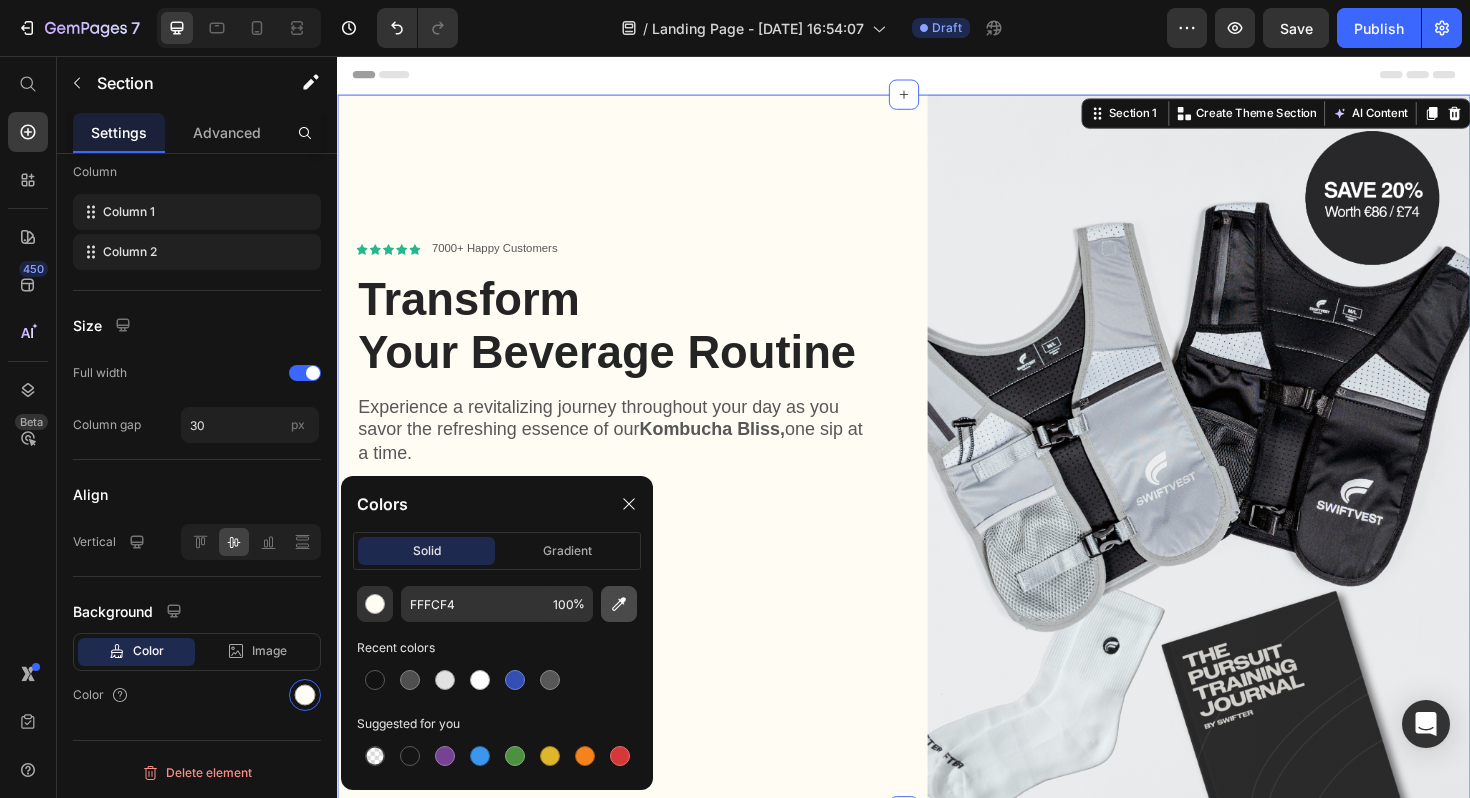 click 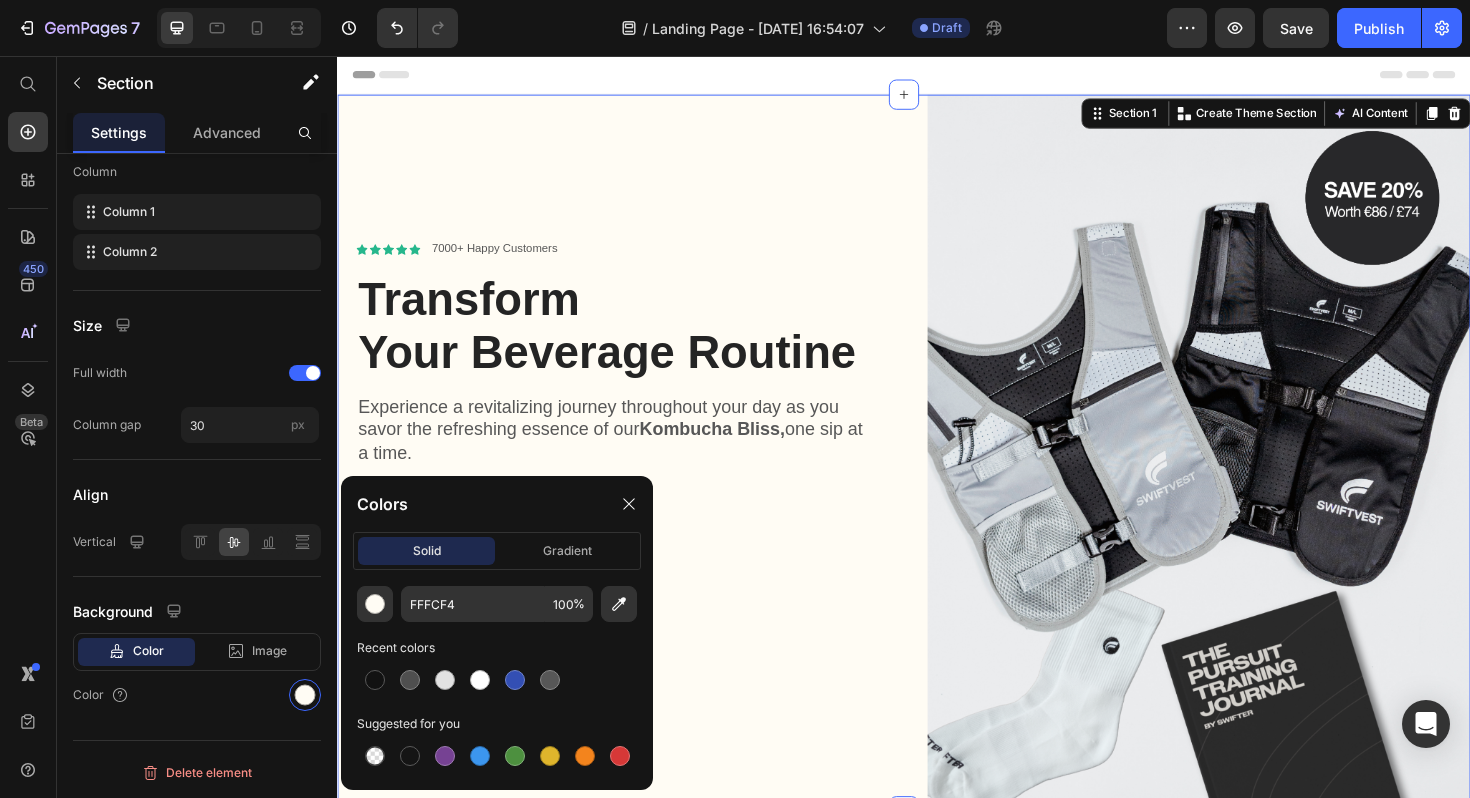 type on "EBEDEE" 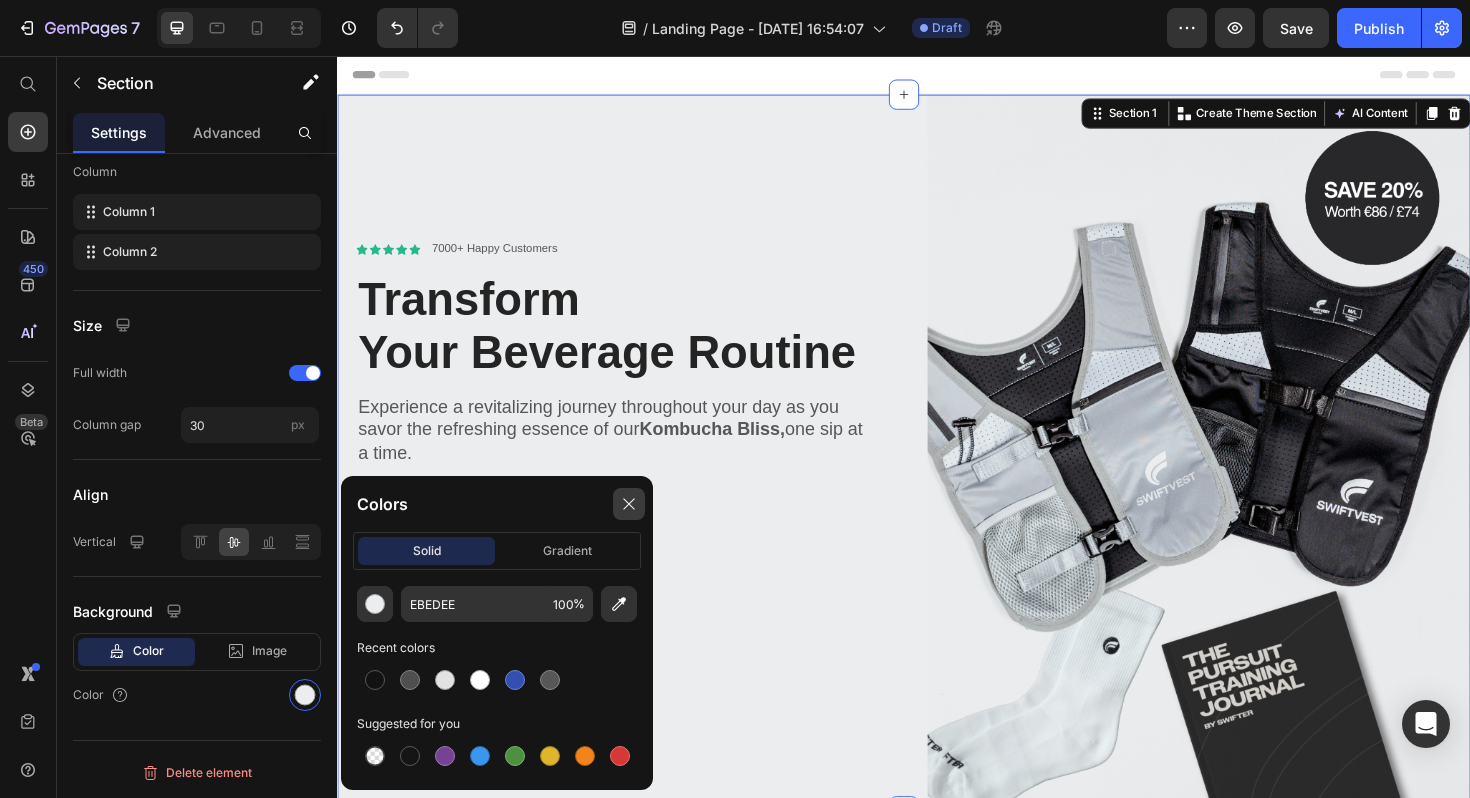 click at bounding box center [629, 504] 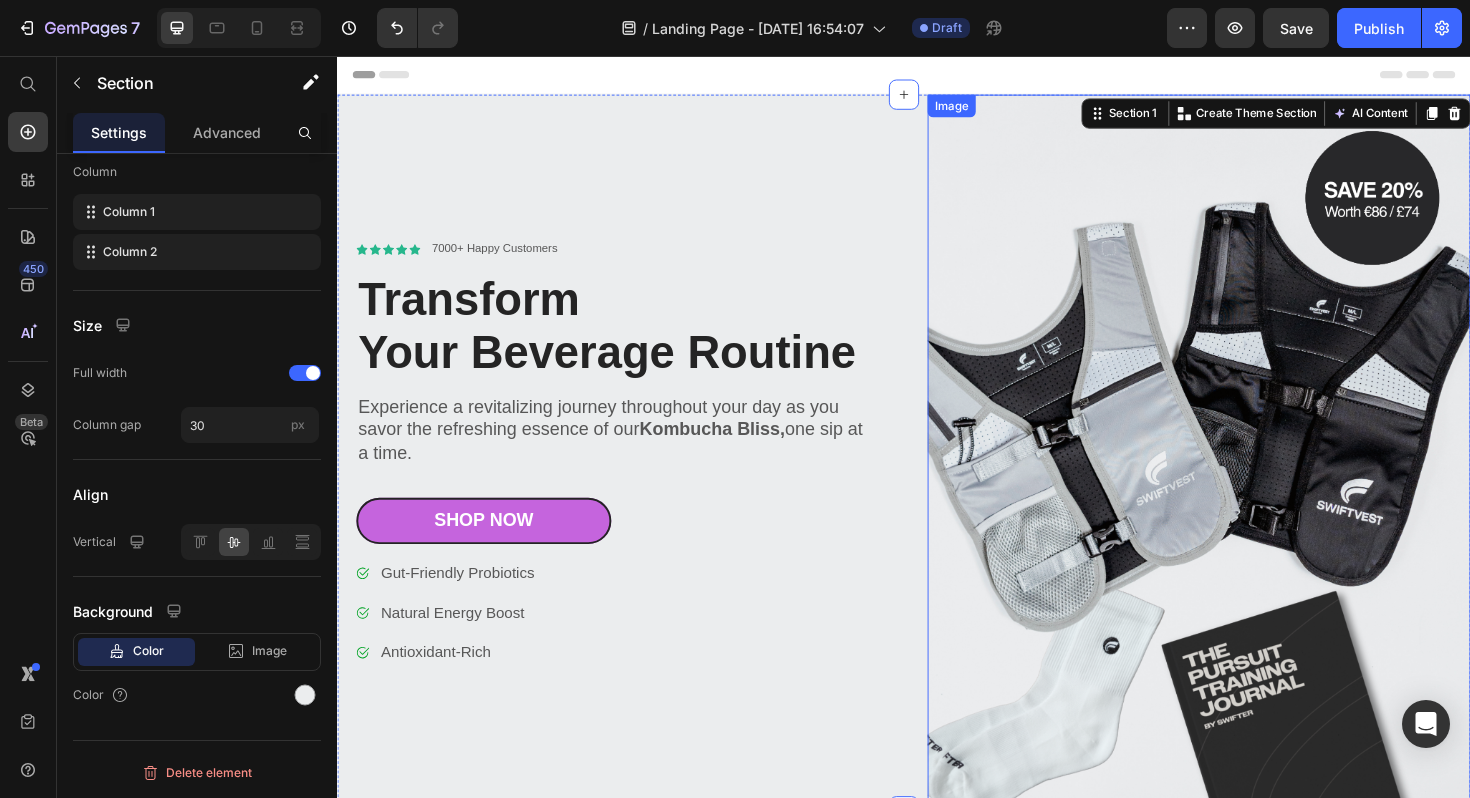 scroll, scrollTop: 12, scrollLeft: 0, axis: vertical 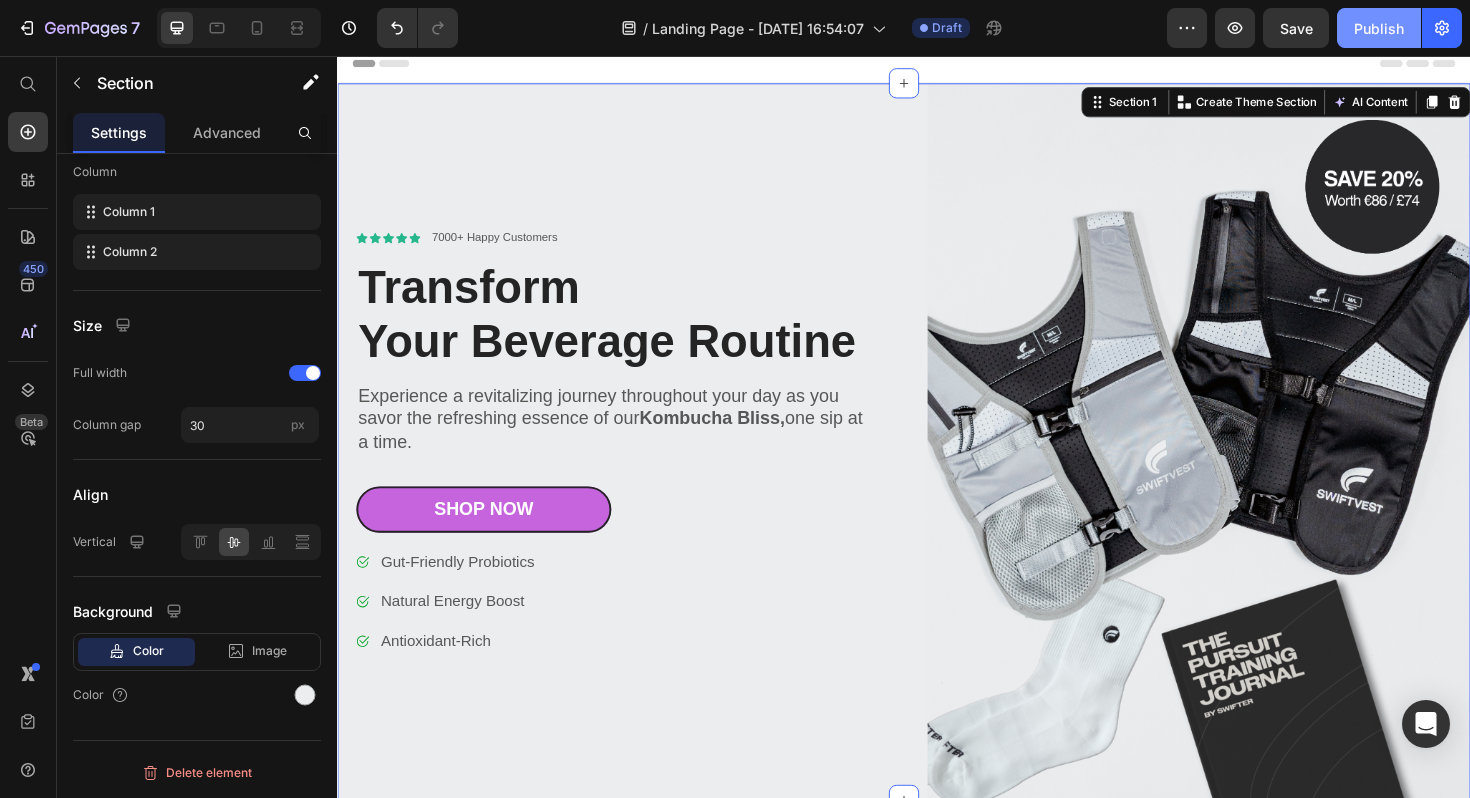 click on "Publish" at bounding box center (1379, 28) 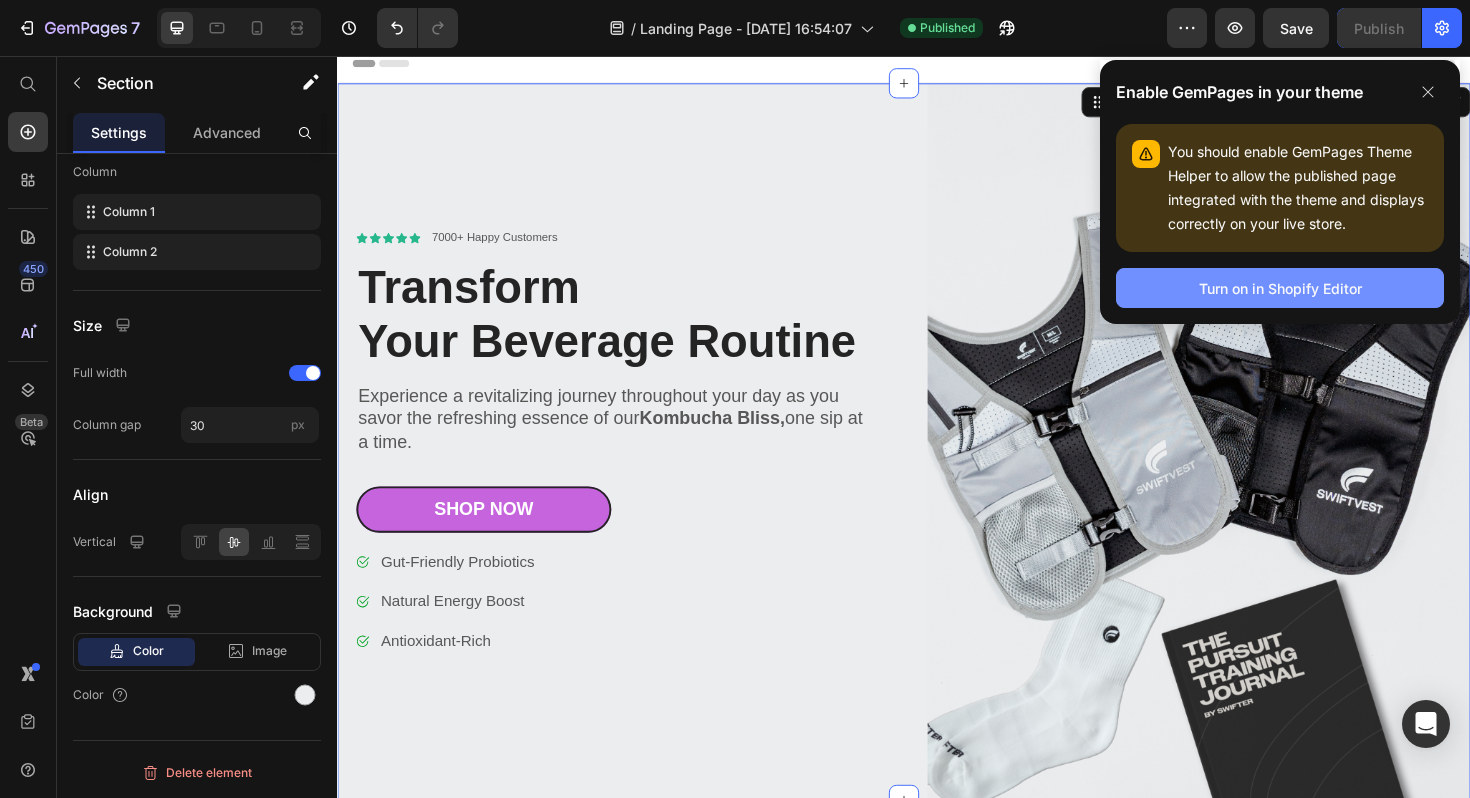 click on "Turn on in Shopify Editor" at bounding box center [1280, 288] 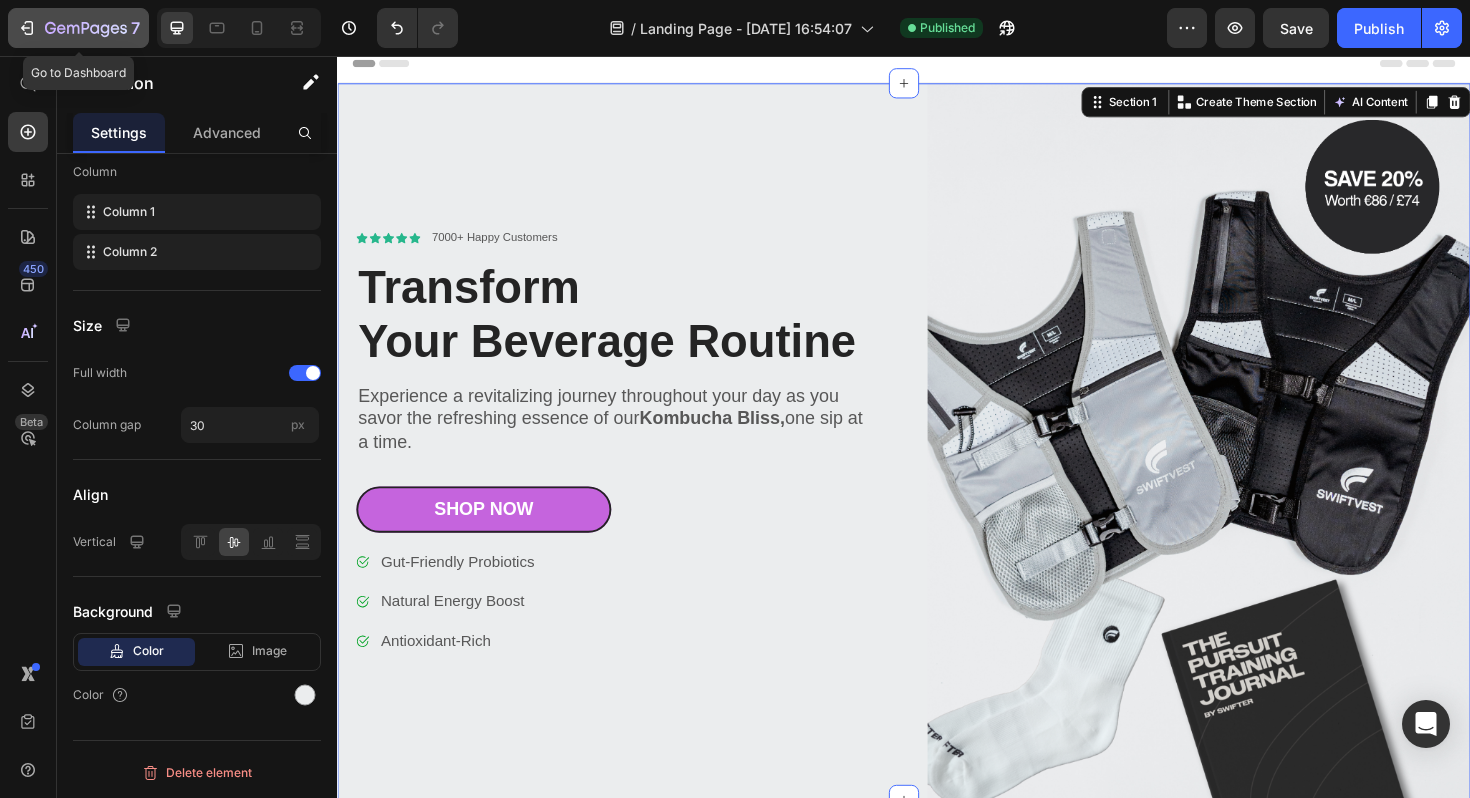 click 